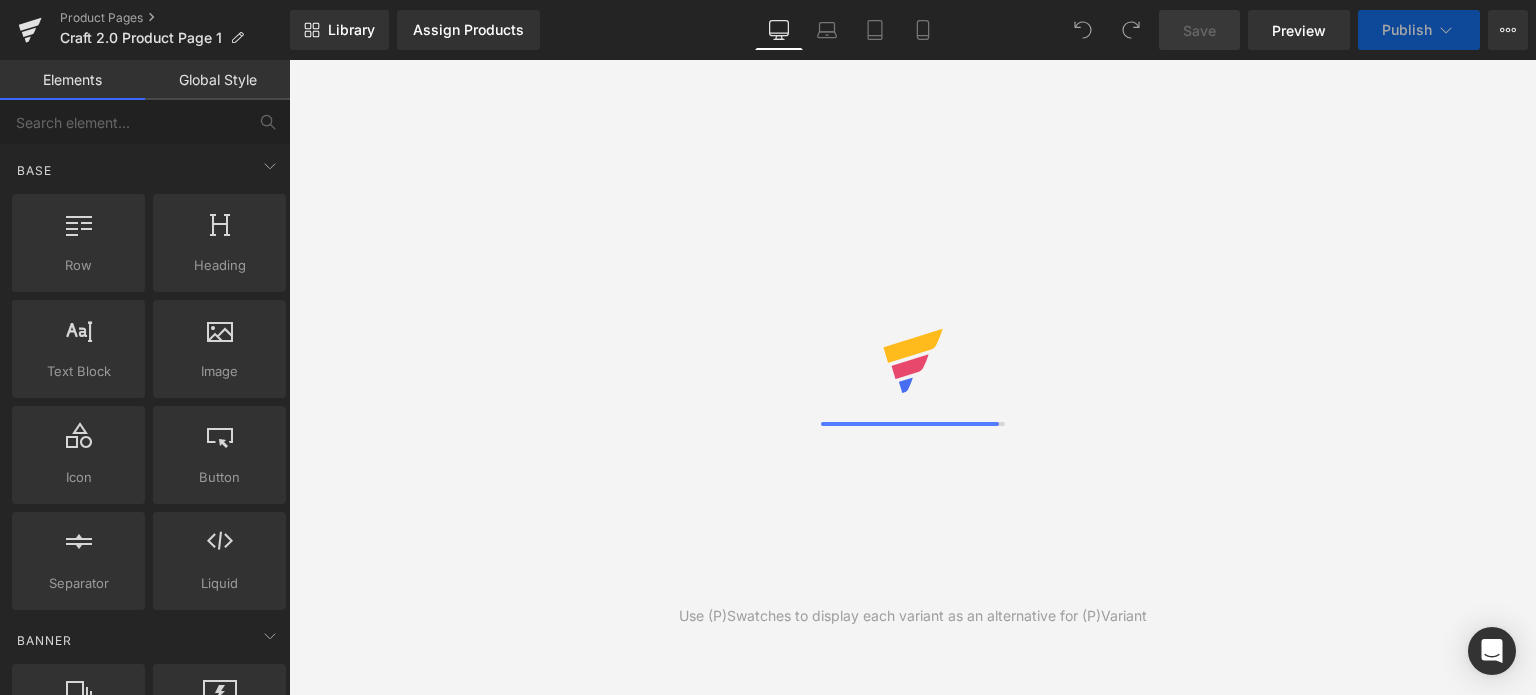 scroll, scrollTop: 0, scrollLeft: 0, axis: both 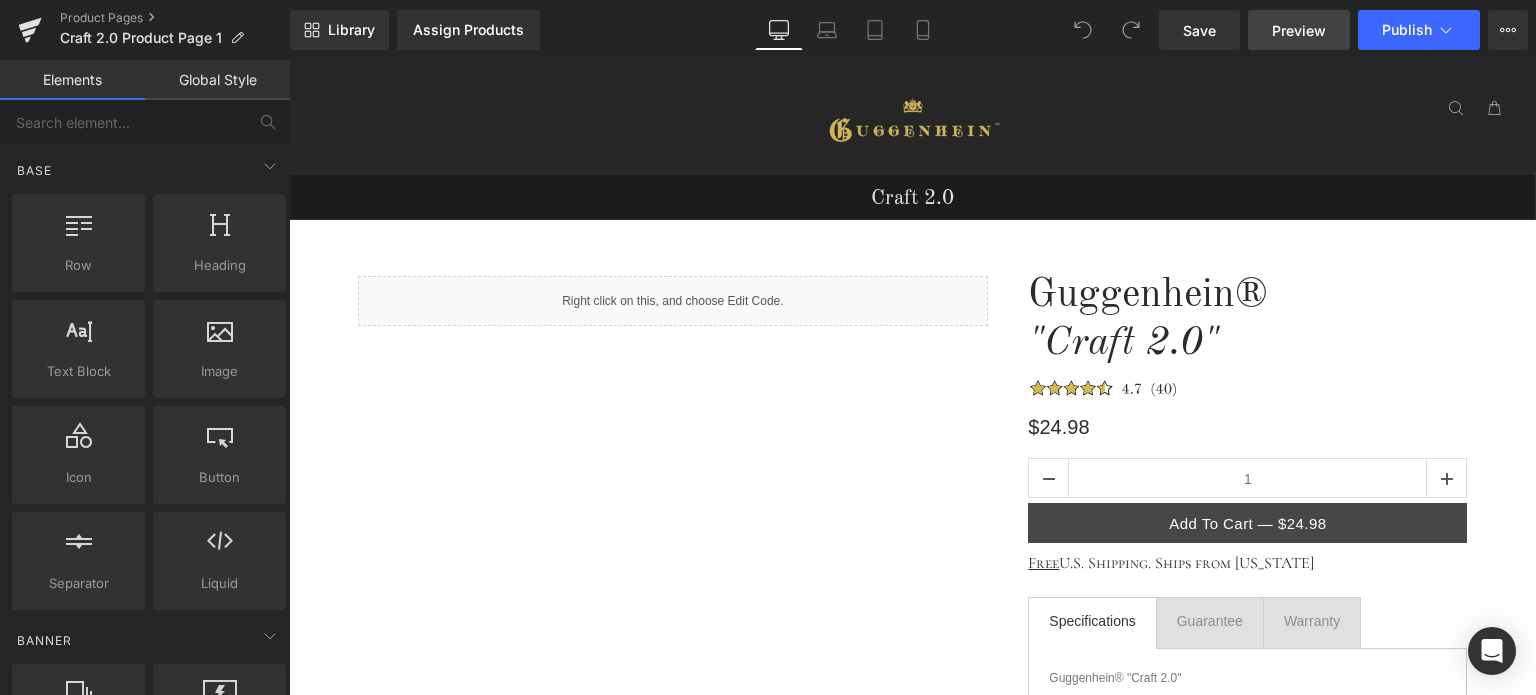 click on "Preview" at bounding box center [1299, 30] 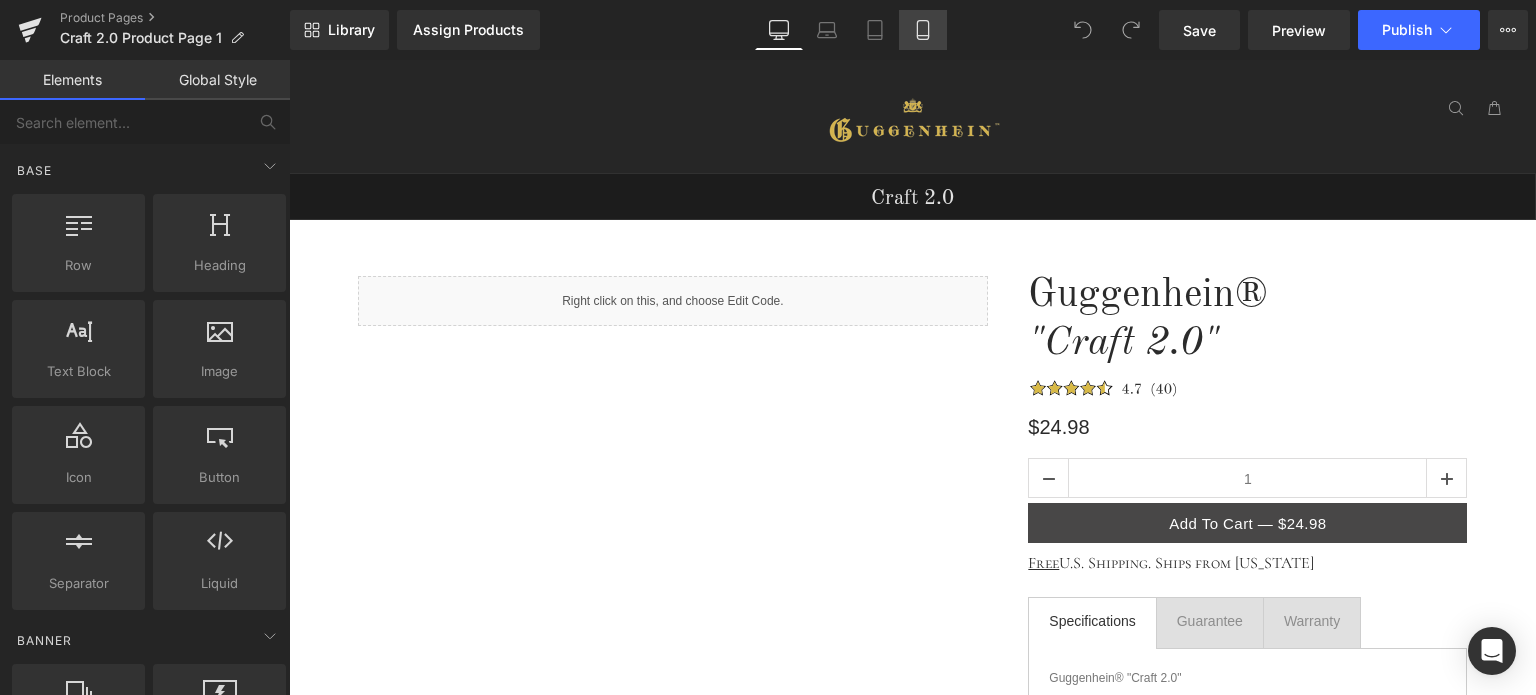 click 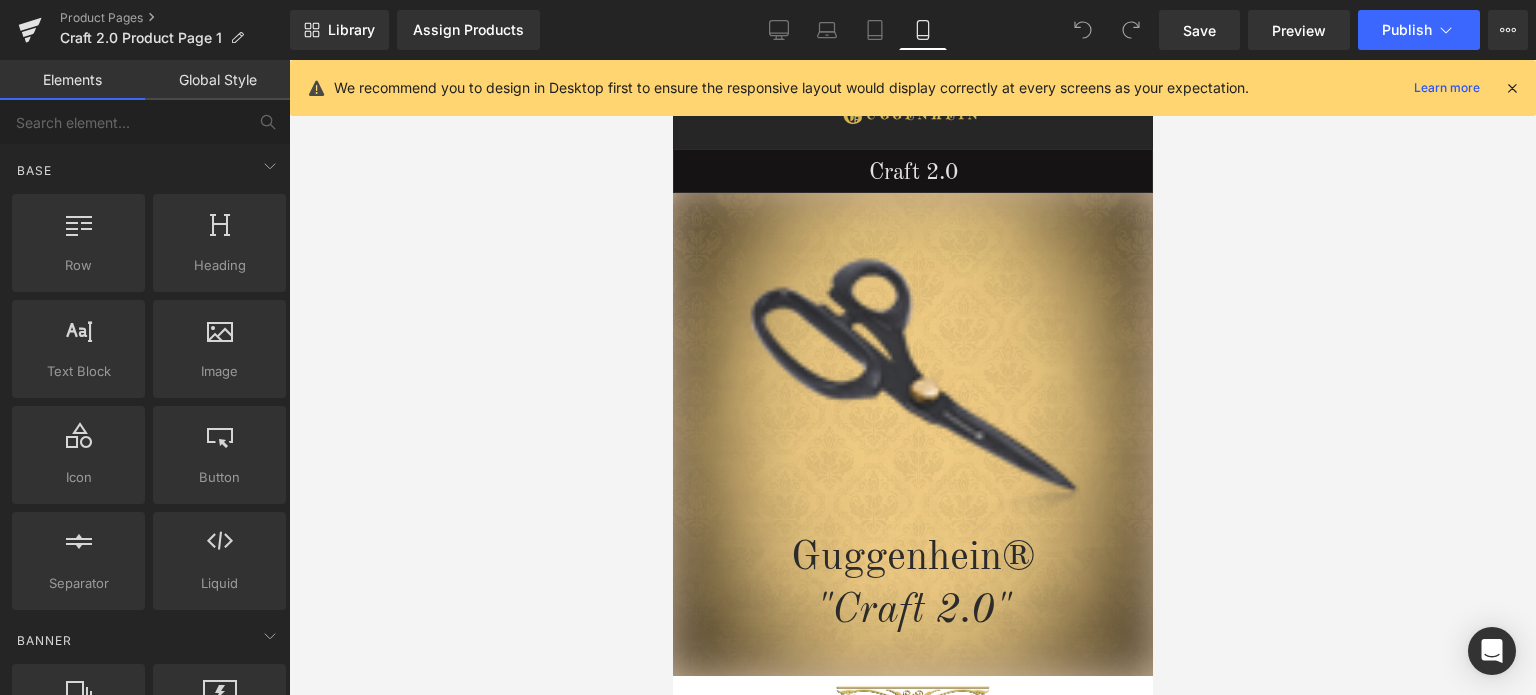 click at bounding box center (1512, 88) 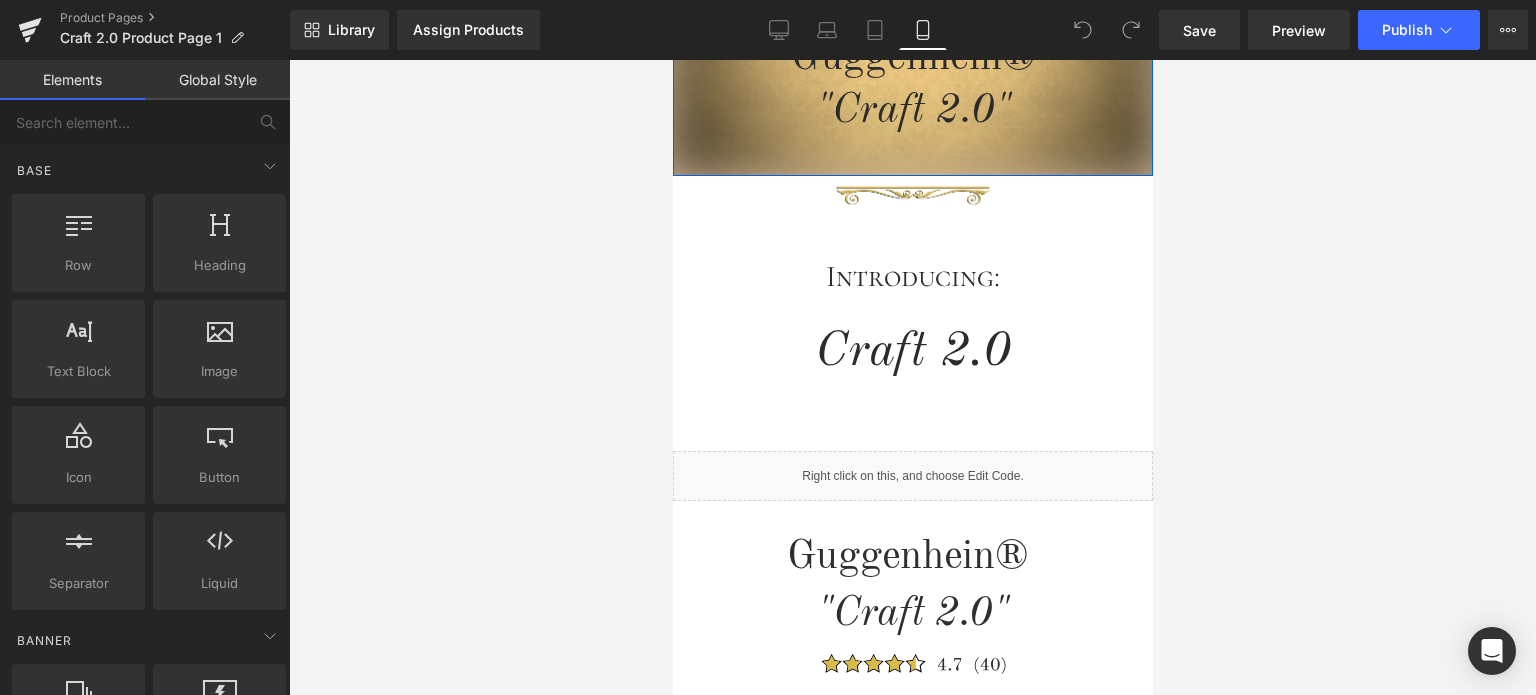scroll, scrollTop: 100, scrollLeft: 0, axis: vertical 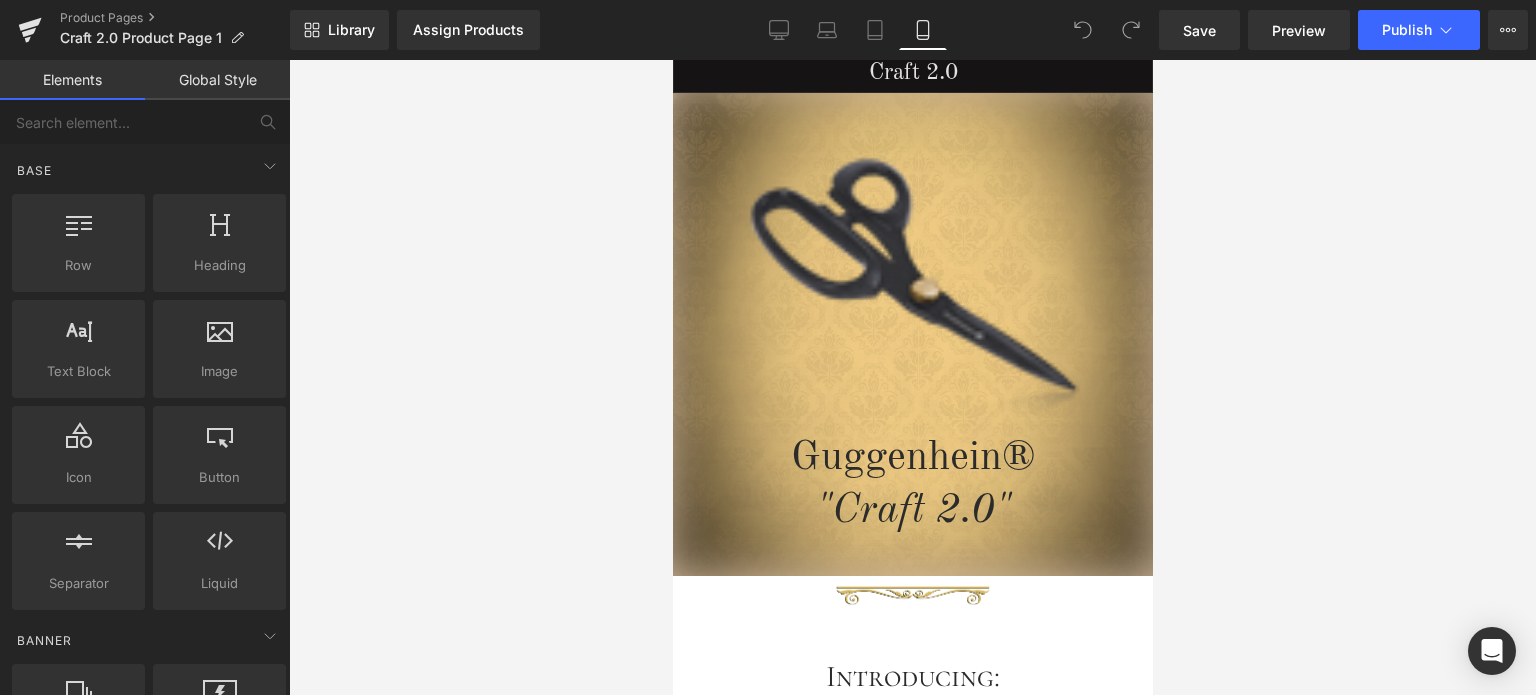 click at bounding box center [912, 284] 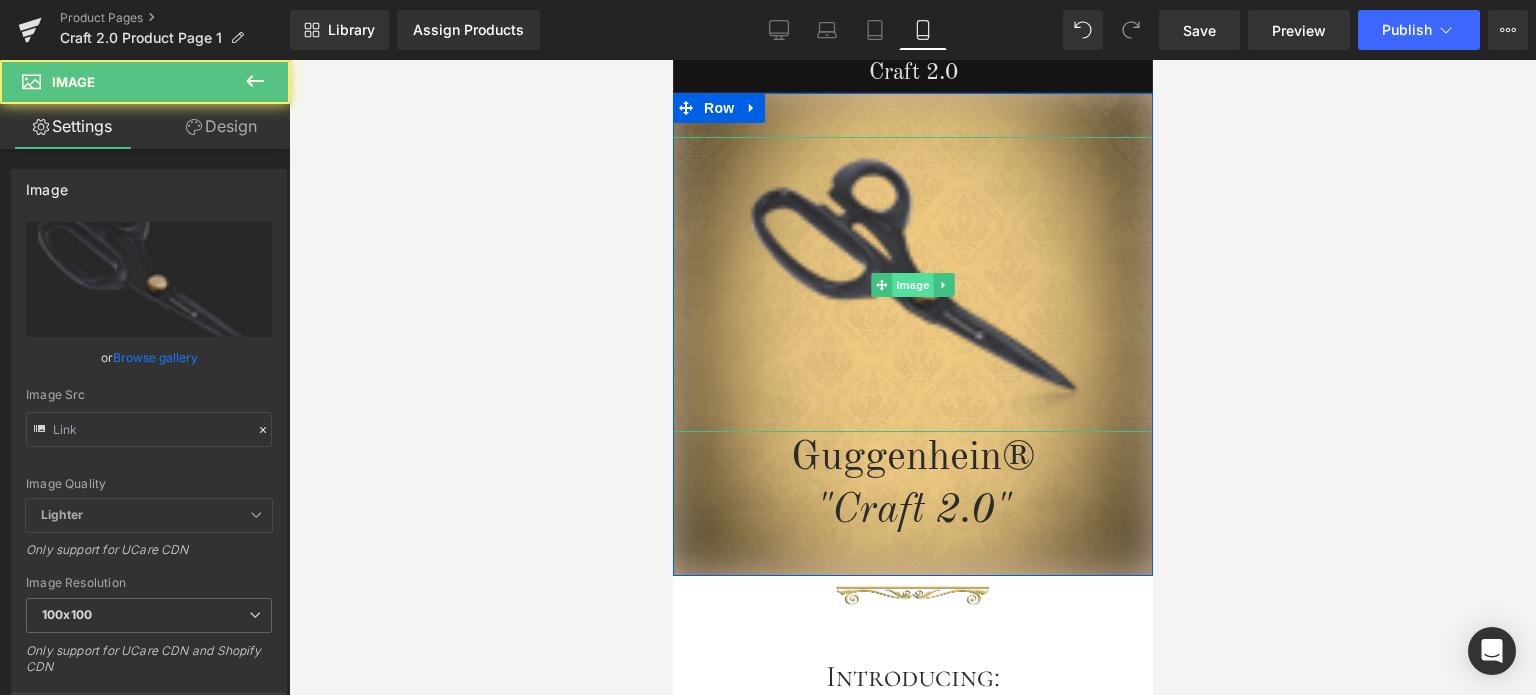 click on "Image" at bounding box center (912, 285) 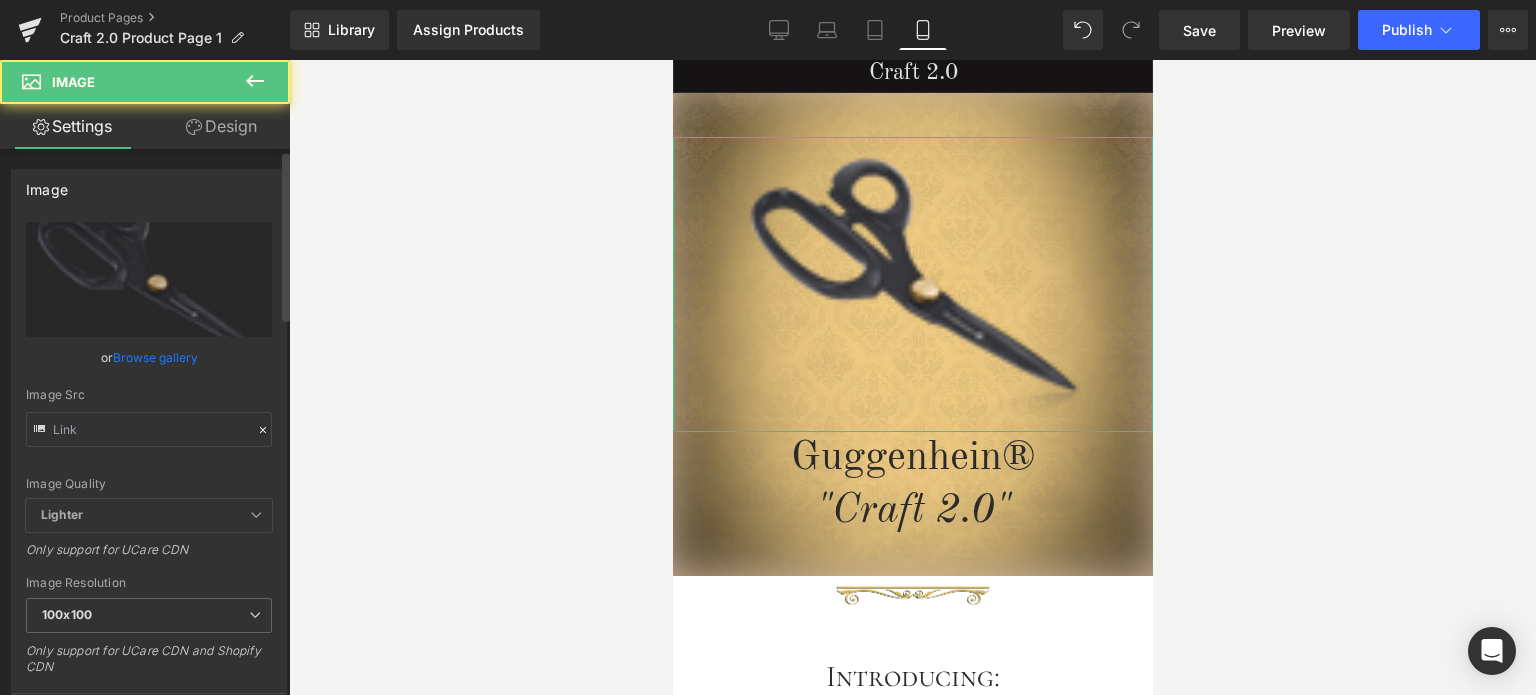 scroll, scrollTop: 200, scrollLeft: 0, axis: vertical 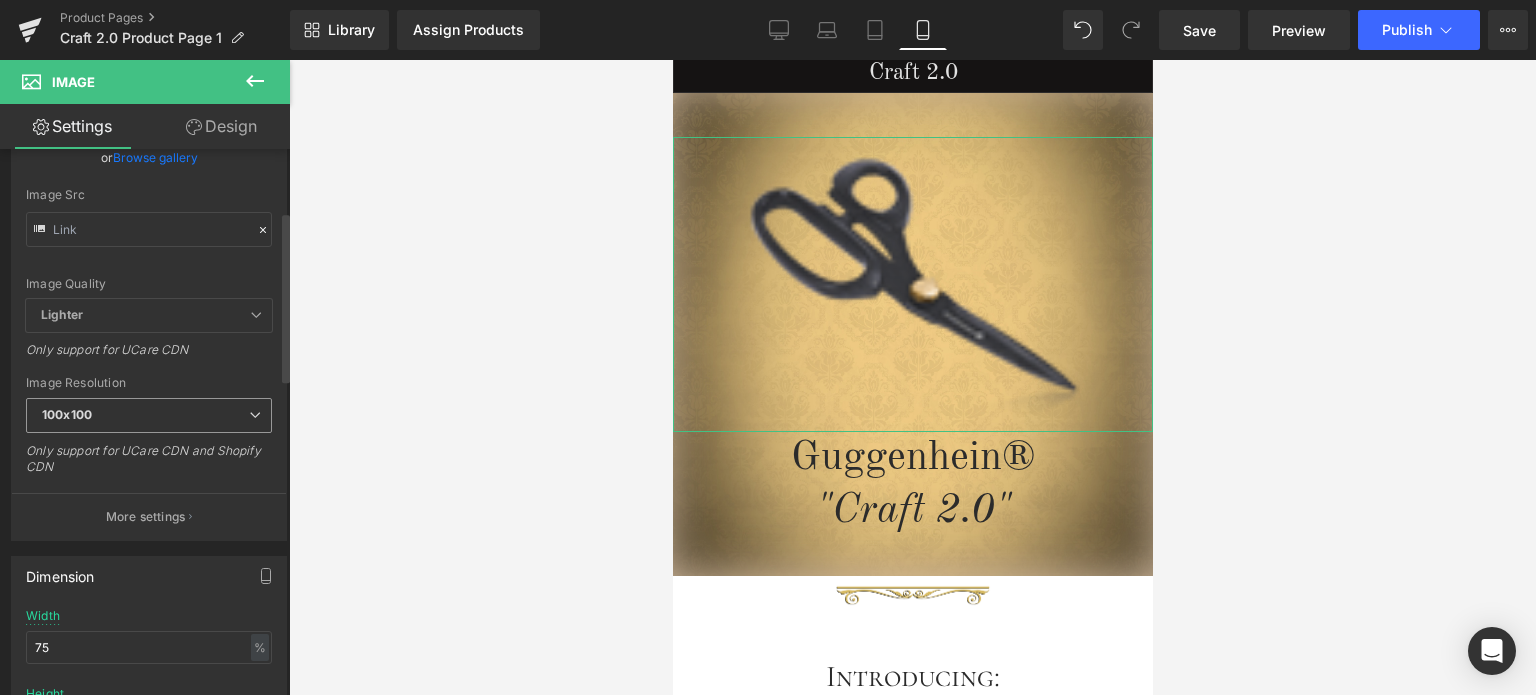 click on "100x100" at bounding box center (149, 415) 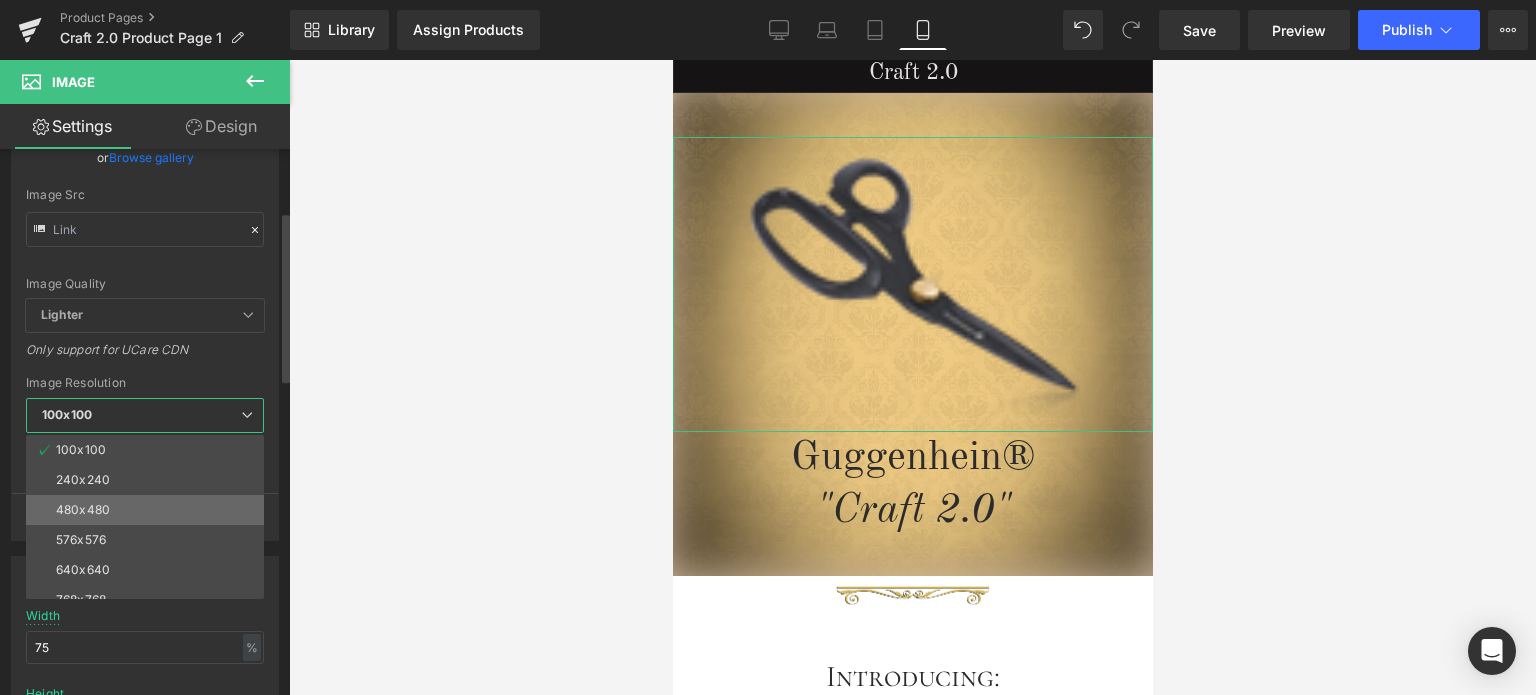 scroll, scrollTop: 286, scrollLeft: 0, axis: vertical 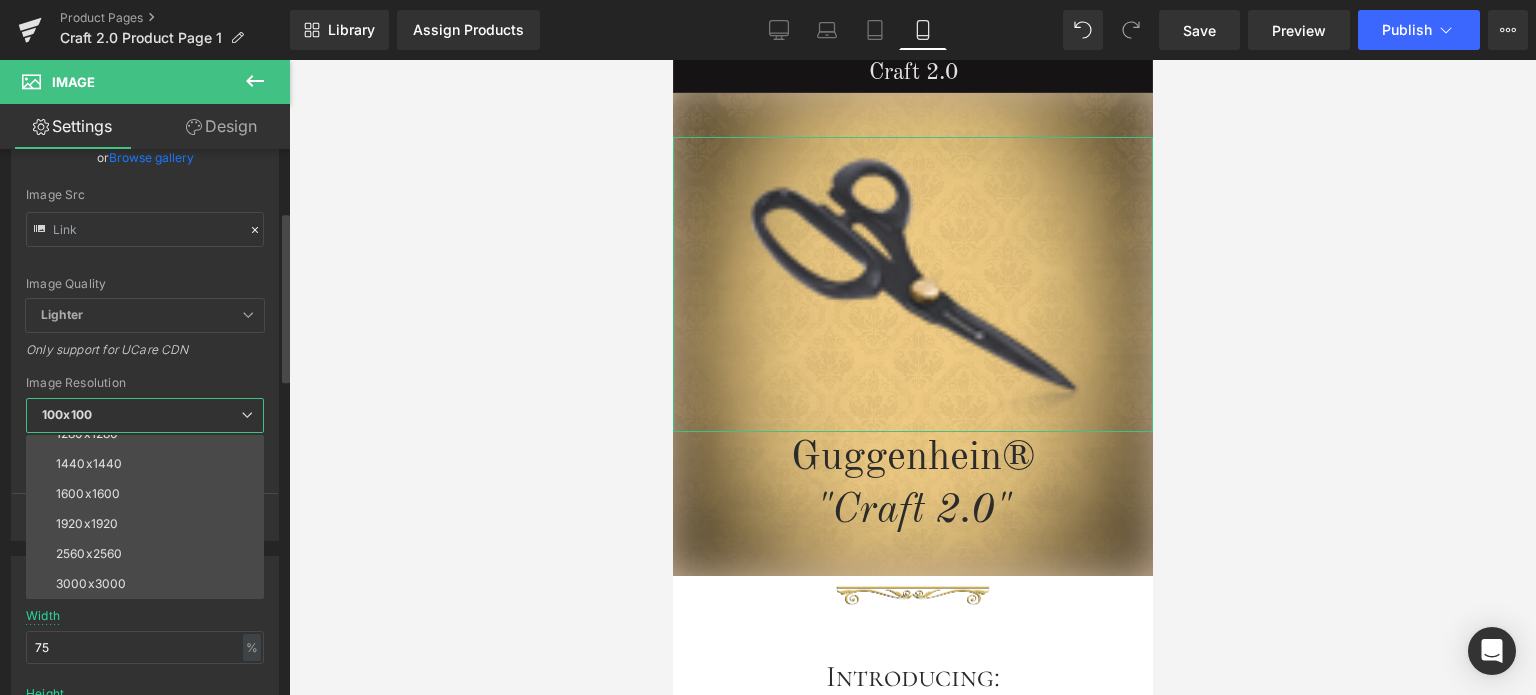 click on "3000x3000" at bounding box center [91, 584] 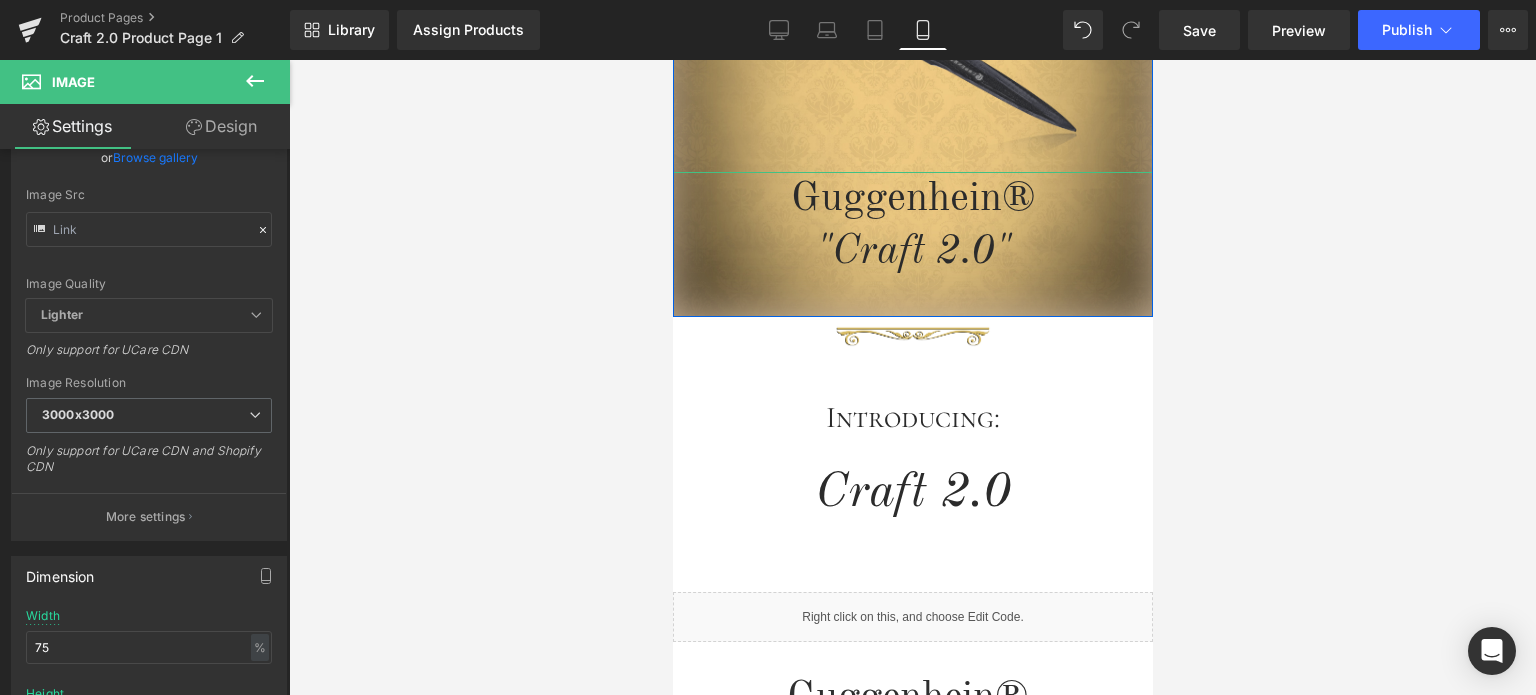 scroll, scrollTop: 600, scrollLeft: 0, axis: vertical 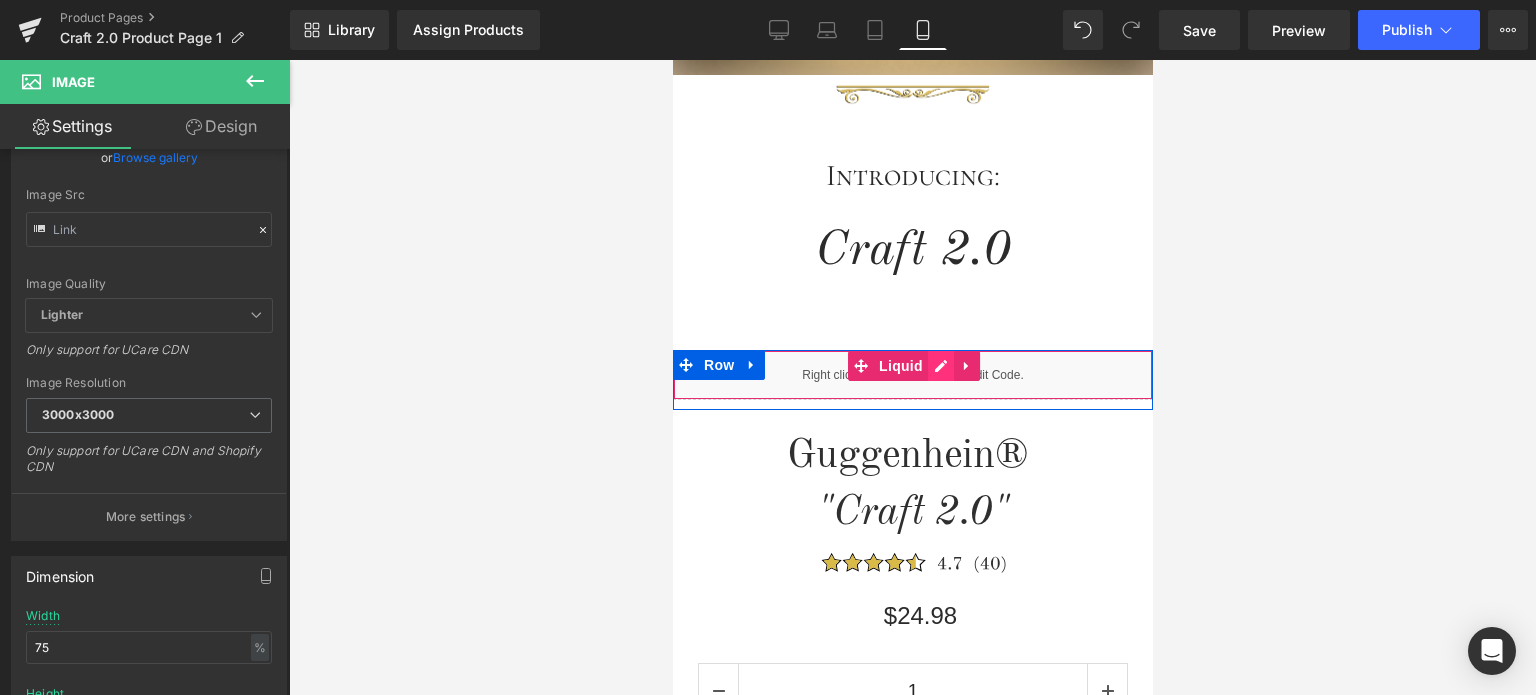 click on "Liquid" at bounding box center [912, 375] 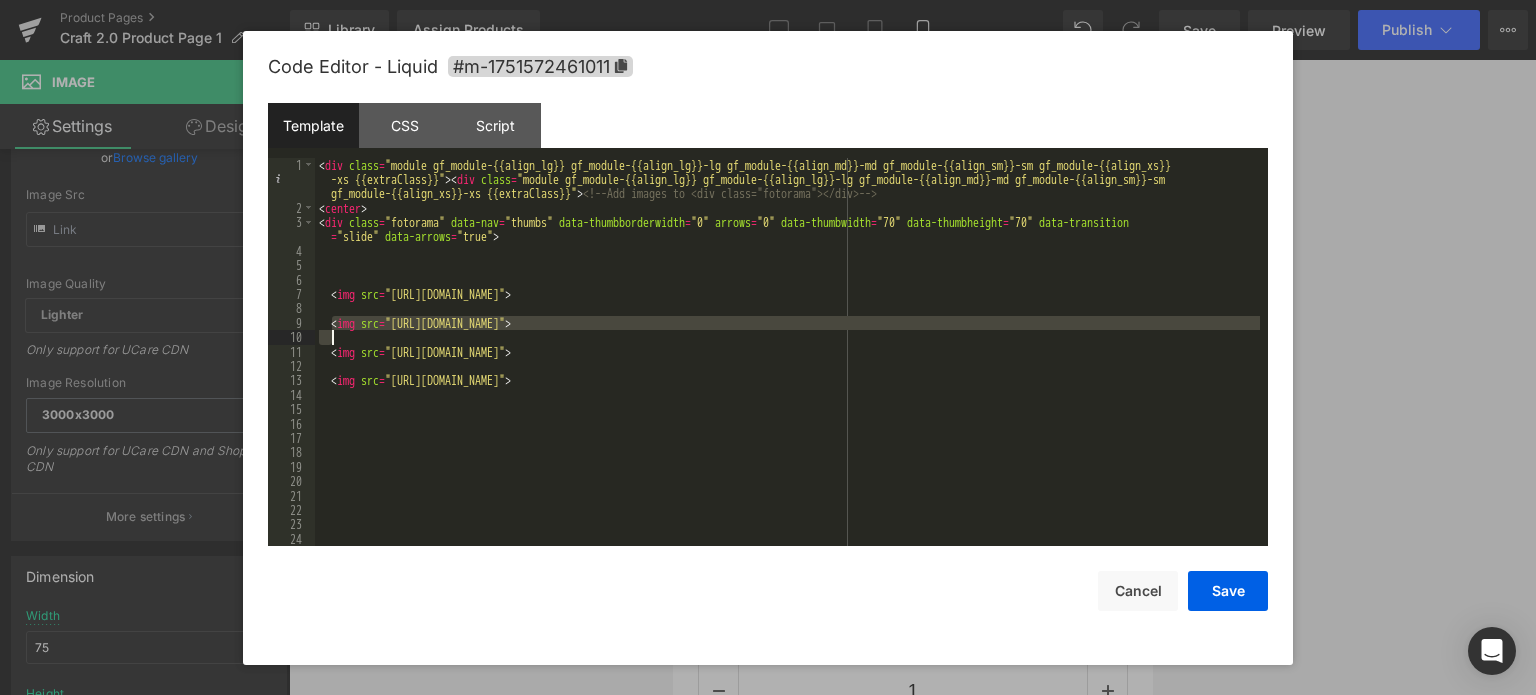 drag, startPoint x: 331, startPoint y: 326, endPoint x: 1132, endPoint y: 335, distance: 801.05054 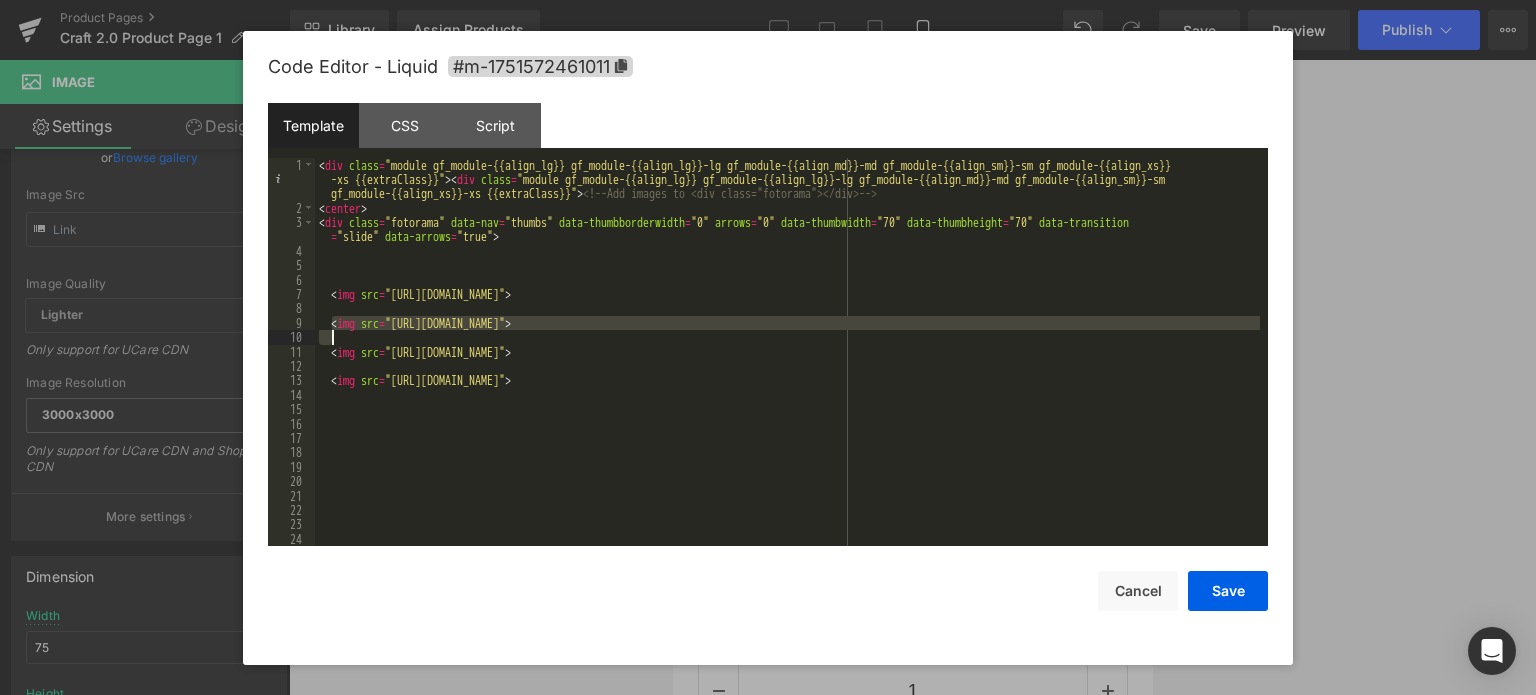 click on "< div   class = "module gf_module-{{align_lg}} gf_module-{{align_lg}}-lg gf_module-{{align_md}}-md gf_module-{{align_sm}}-sm gf_module-{{align_xs}}    -xs {{extraClass}}" > < div   class = "module gf_module-{{align_lg}} gf_module-{{align_lg}}-lg gf_module-{{align_md}}-md gf_module-{{align_sm}}-sm     gf_module-{{align_xs}}-xs {{extraClass}}" > <!--  Add images to <div class="fotorama"></div>  --> < center > < div   class = "fotorama"   data-nav = "thumbs"   data-thumbborderwidth = "0"   arrows = "0"   data-thumbwidth = "70"   data-thumbheight = "70"   data-transition    = "slide"   data-arrows = "true" >          < img   src = "[URL][DOMAIN_NAME]" >       < img   src = "[URL][DOMAIN_NAME]" >       < img   src = "[URL][DOMAIN_NAME]"" at bounding box center (787, 352) 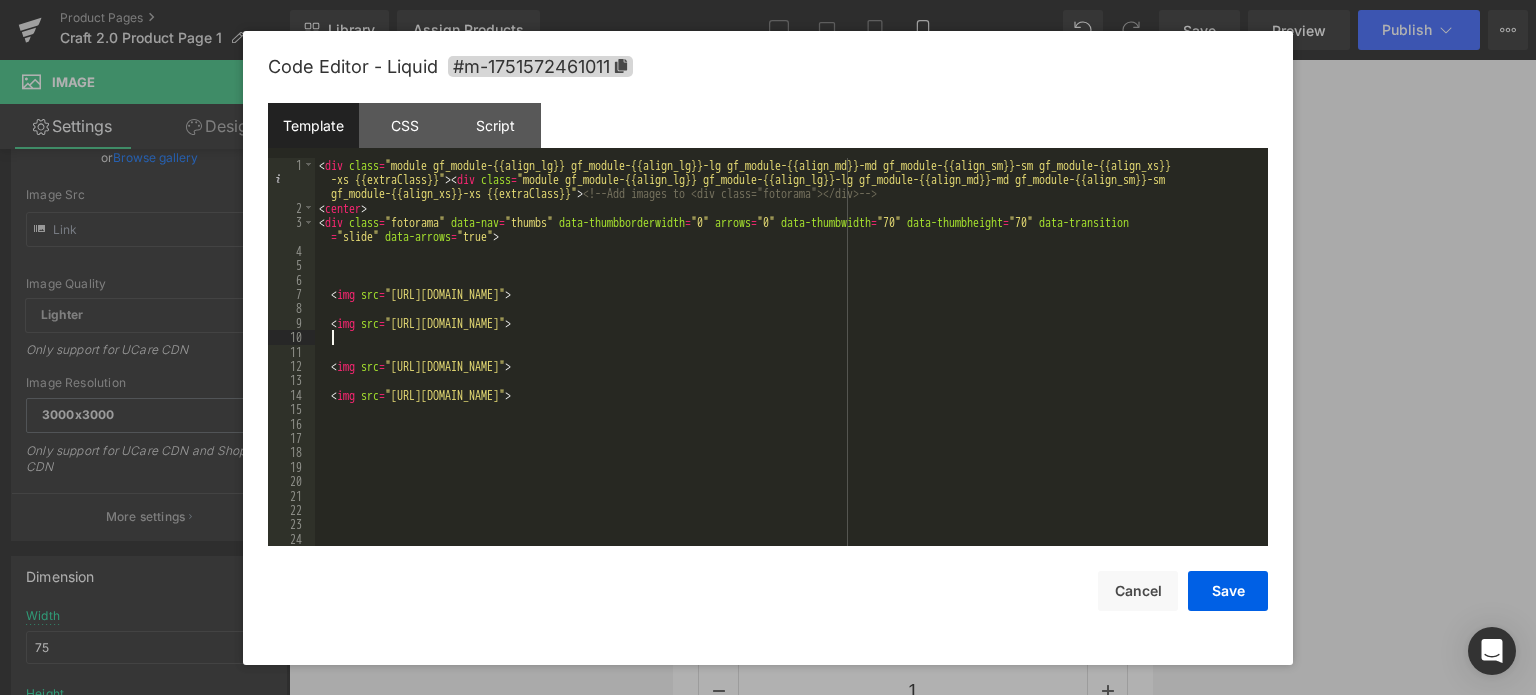 type 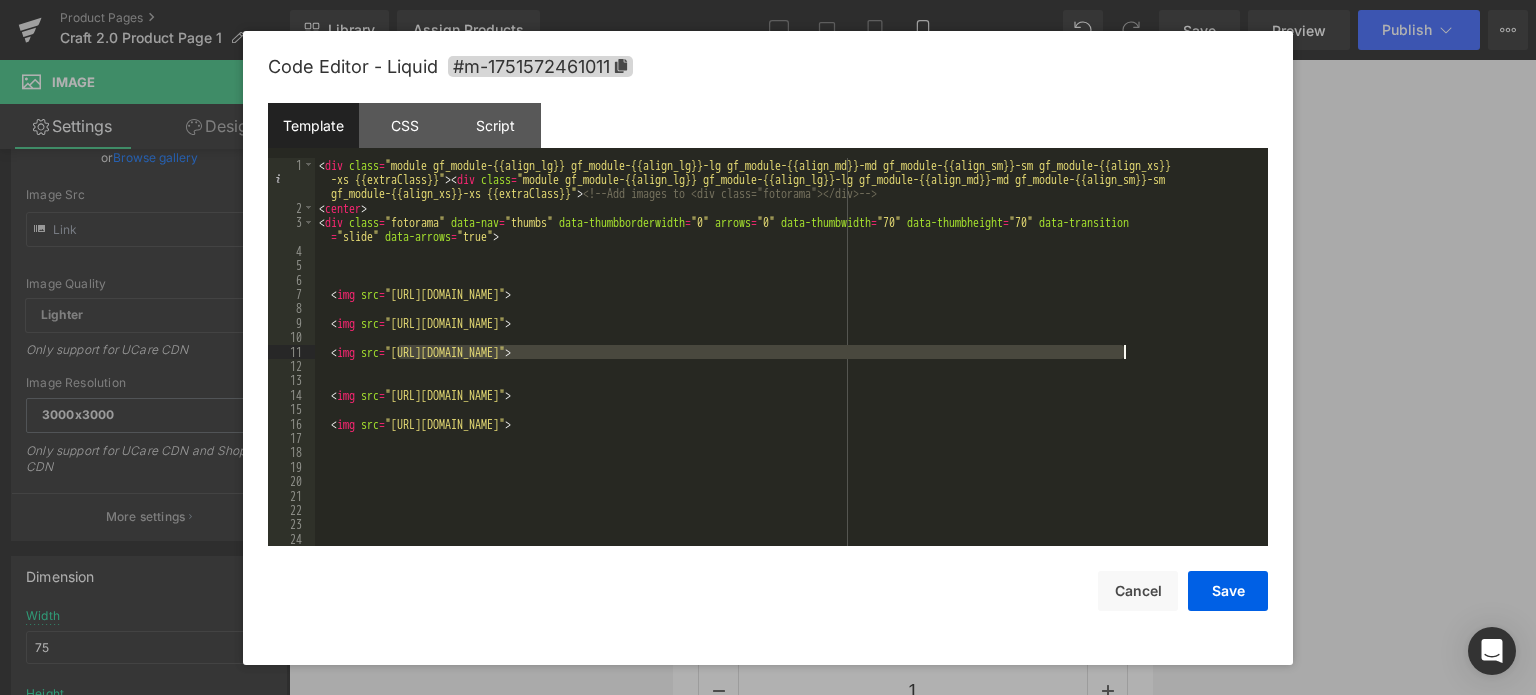 drag, startPoint x: 498, startPoint y: 355, endPoint x: 1124, endPoint y: 352, distance: 626.0072 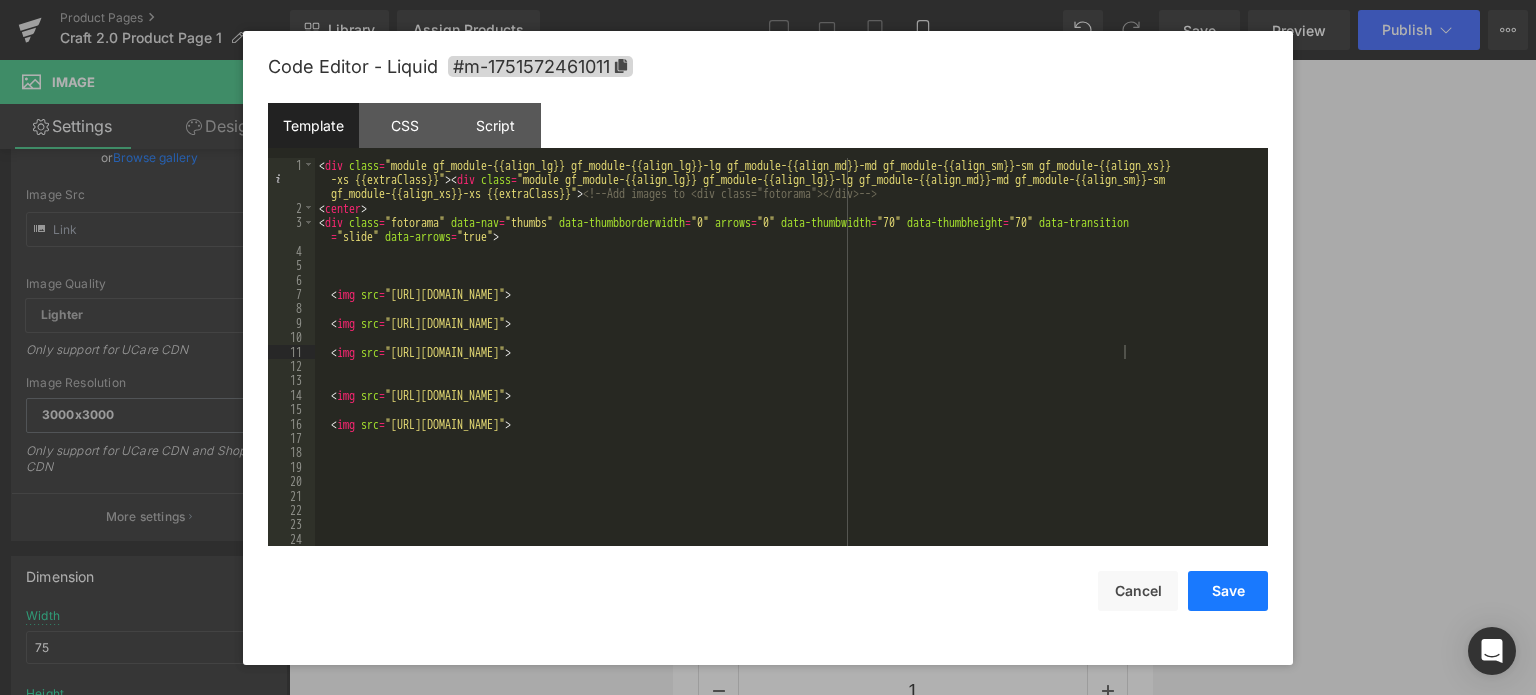click on "Save" at bounding box center [1228, 591] 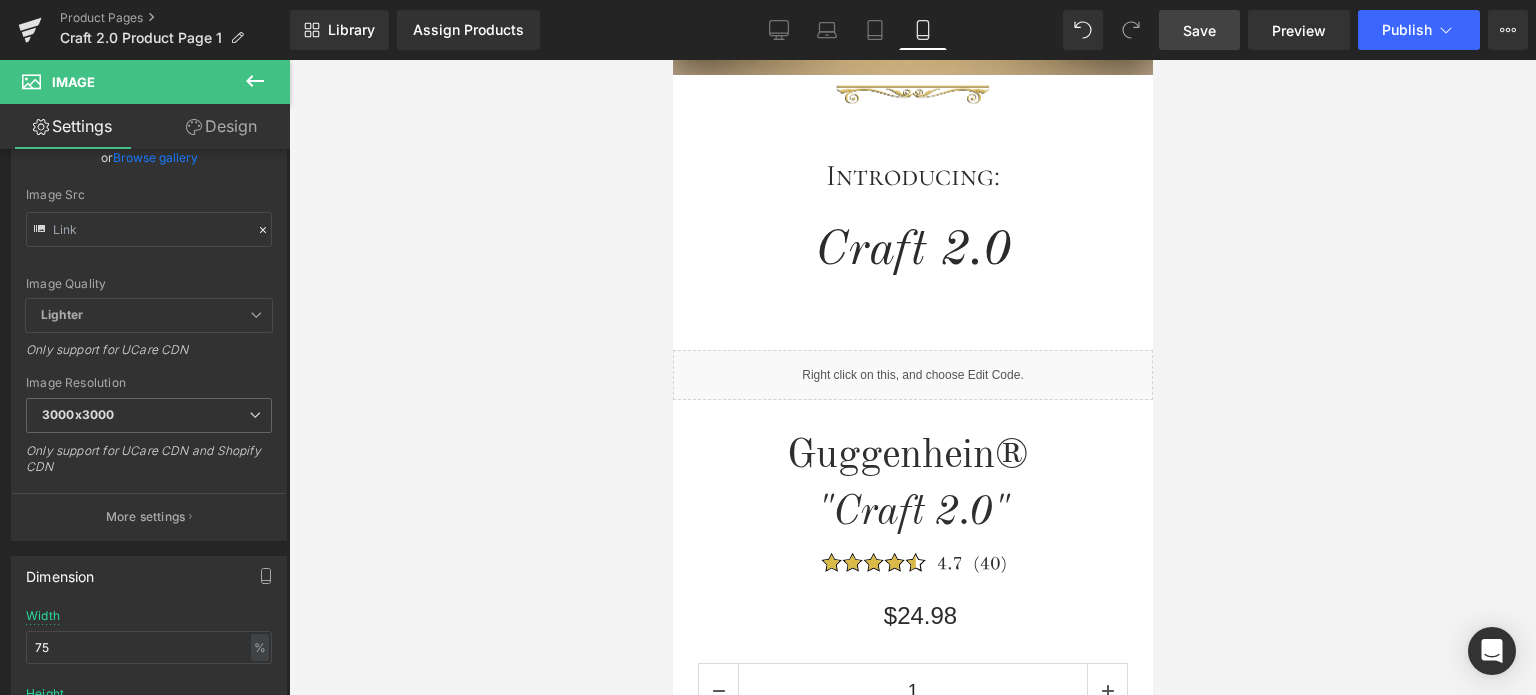click on "Save" at bounding box center [1199, 30] 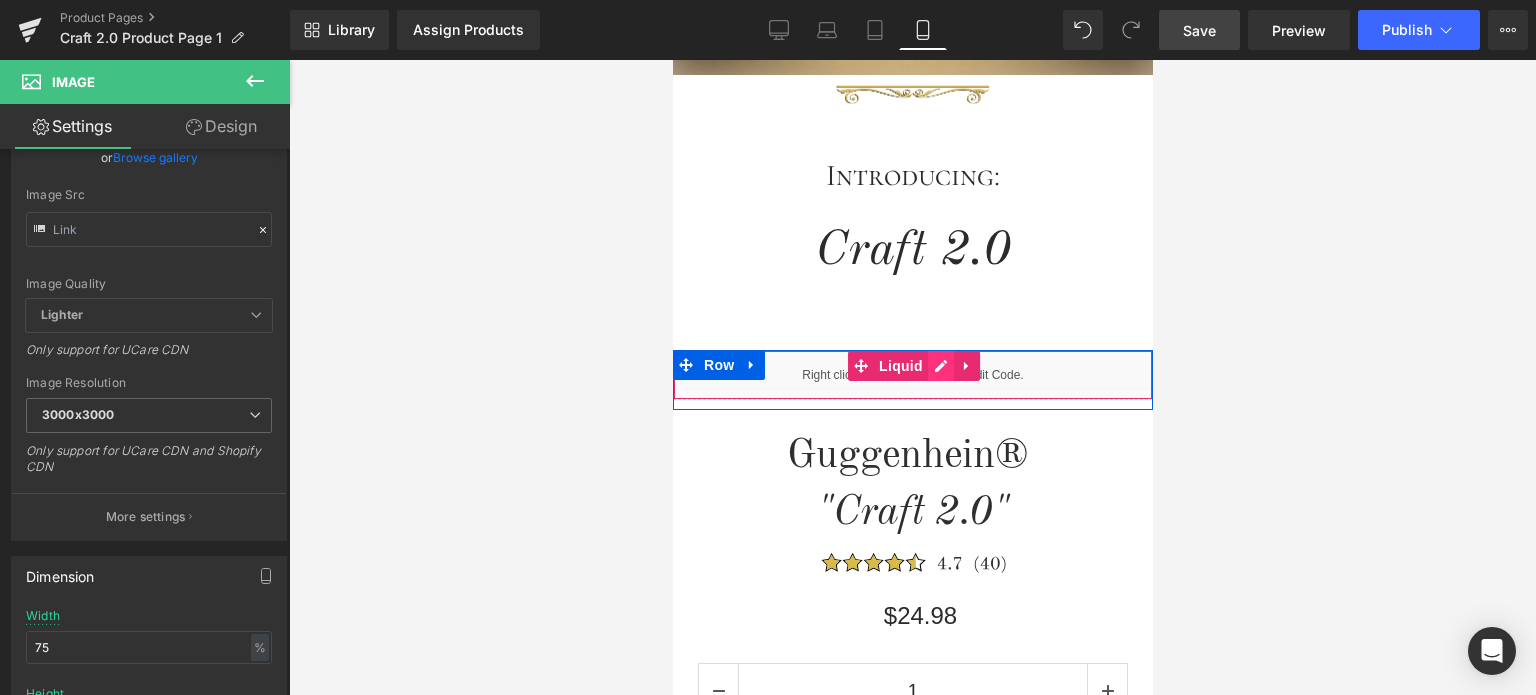 click on "Liquid" at bounding box center (912, 375) 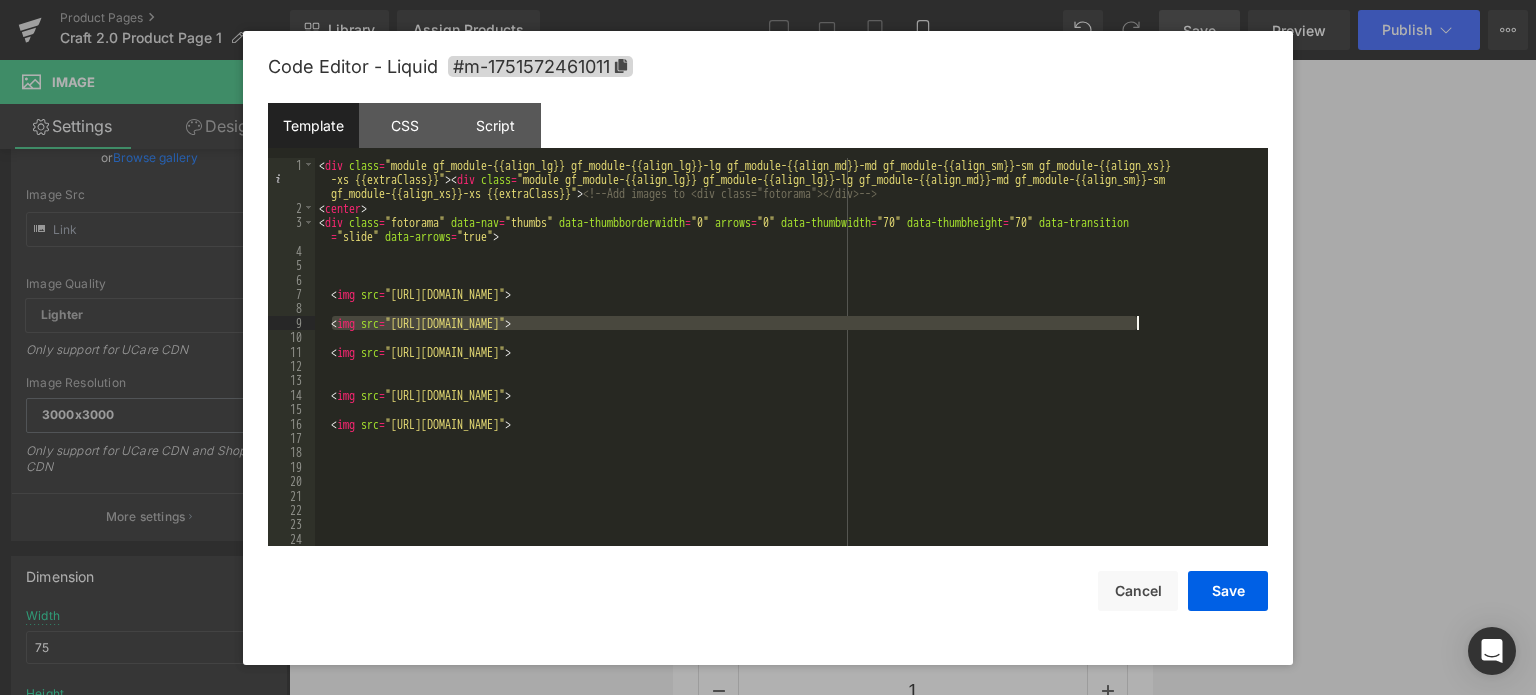 drag, startPoint x: 334, startPoint y: 322, endPoint x: 1150, endPoint y: 327, distance: 816.0153 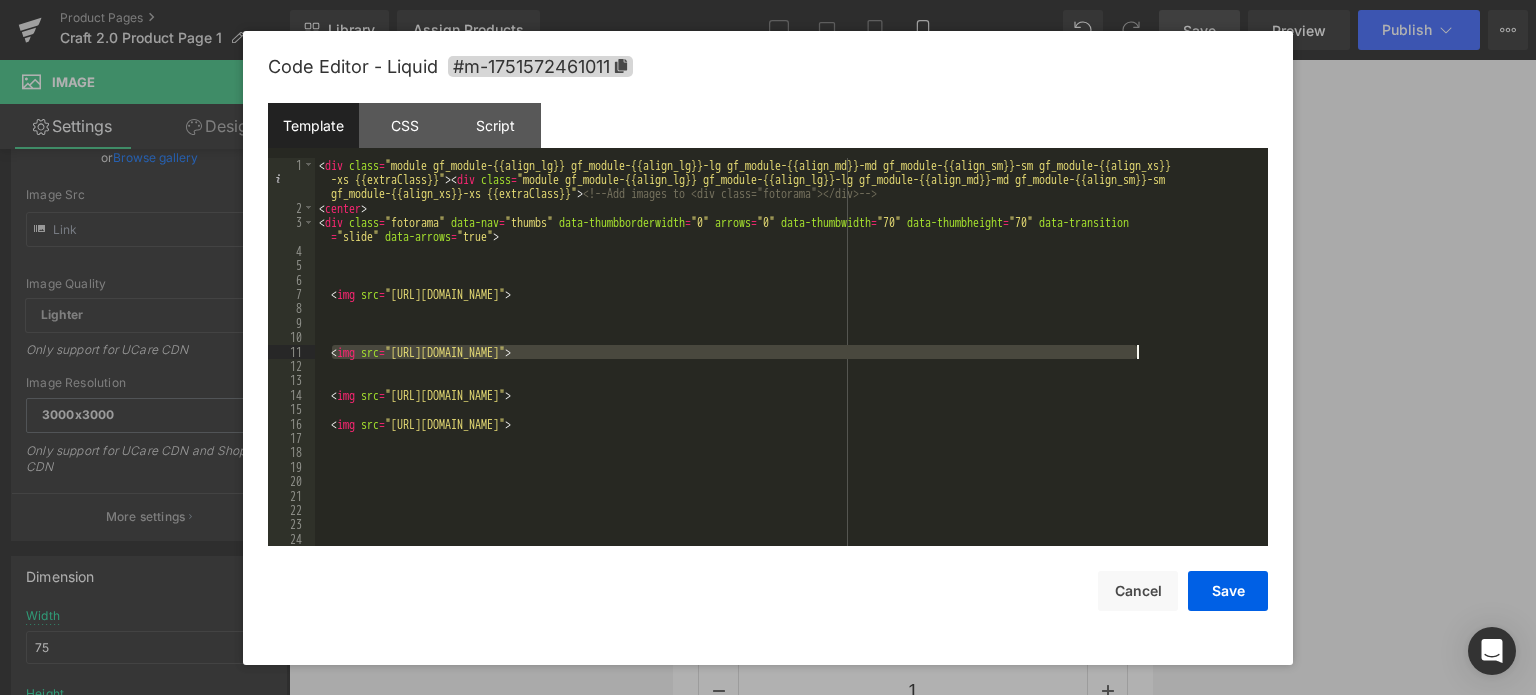 drag, startPoint x: 331, startPoint y: 353, endPoint x: 1165, endPoint y: 355, distance: 834.0024 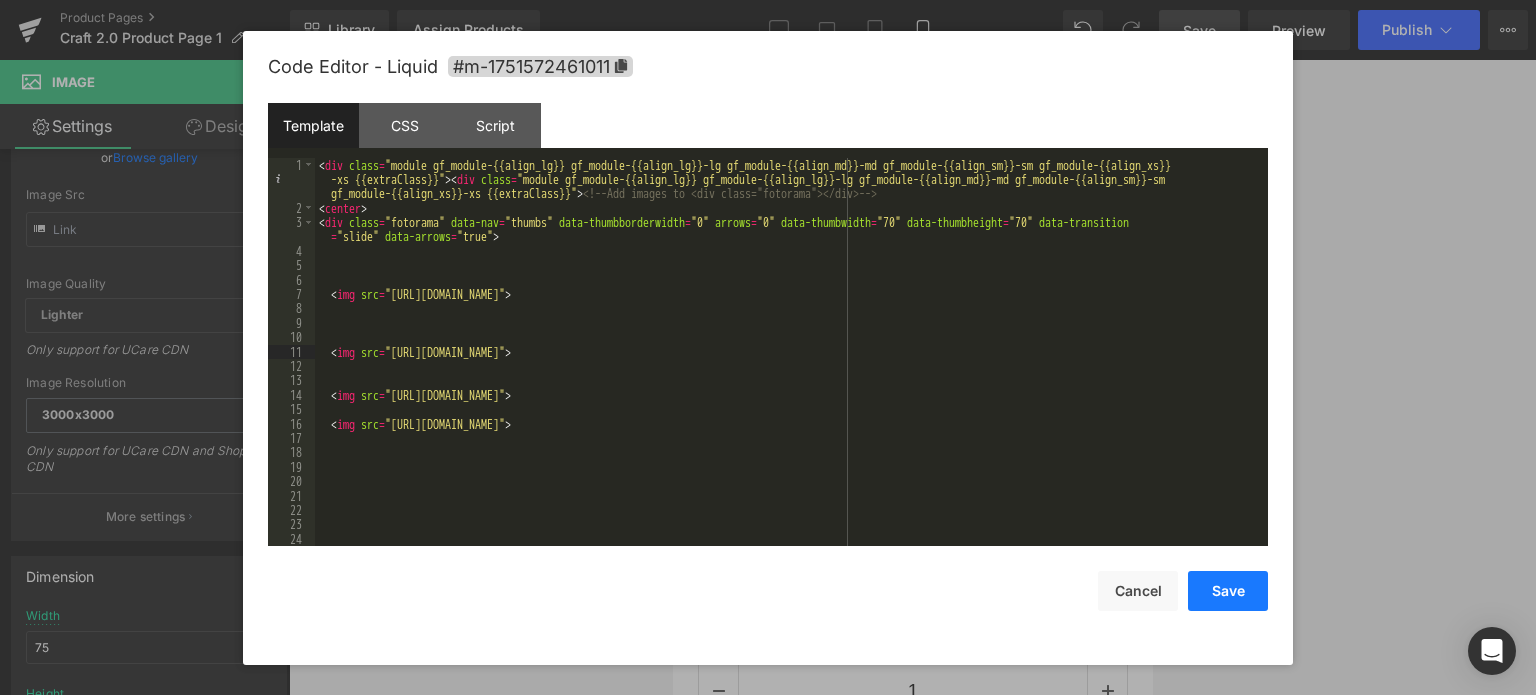click on "Save" at bounding box center [1228, 591] 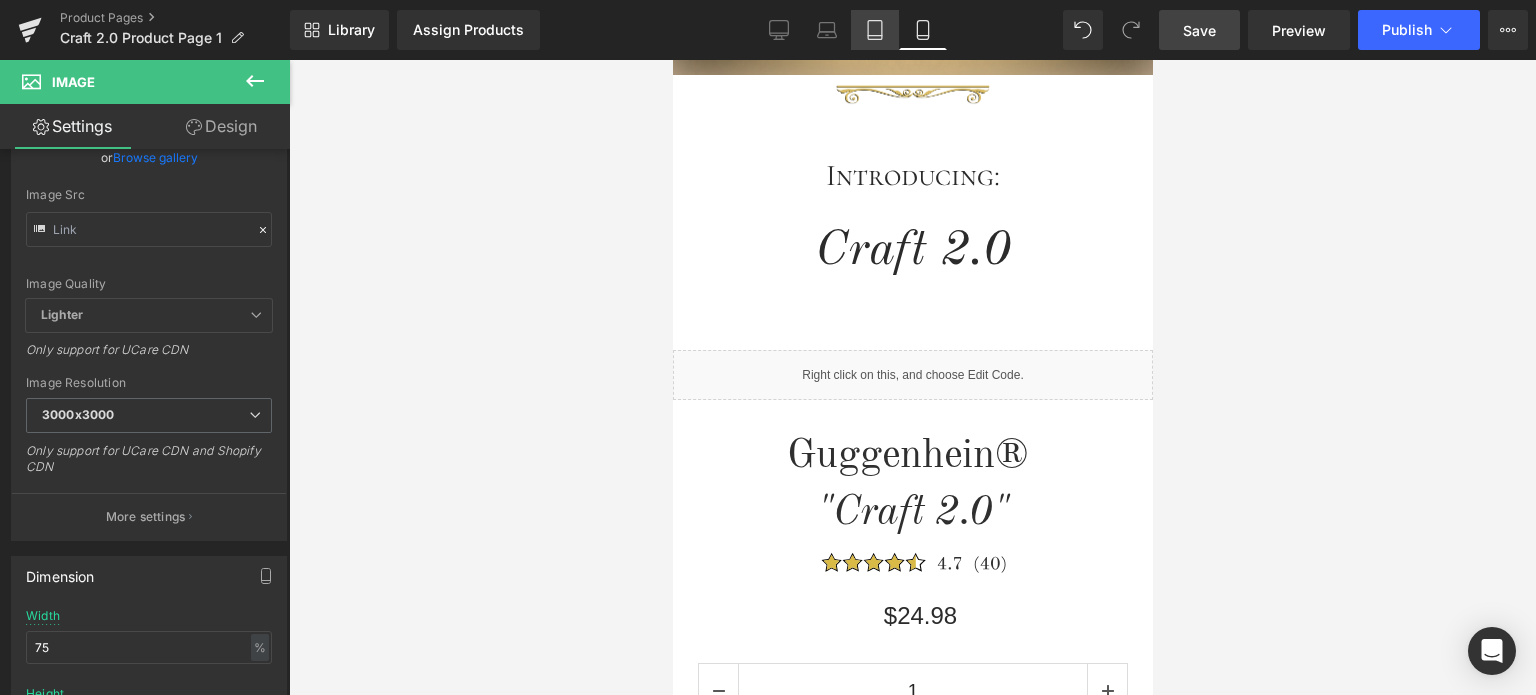 click 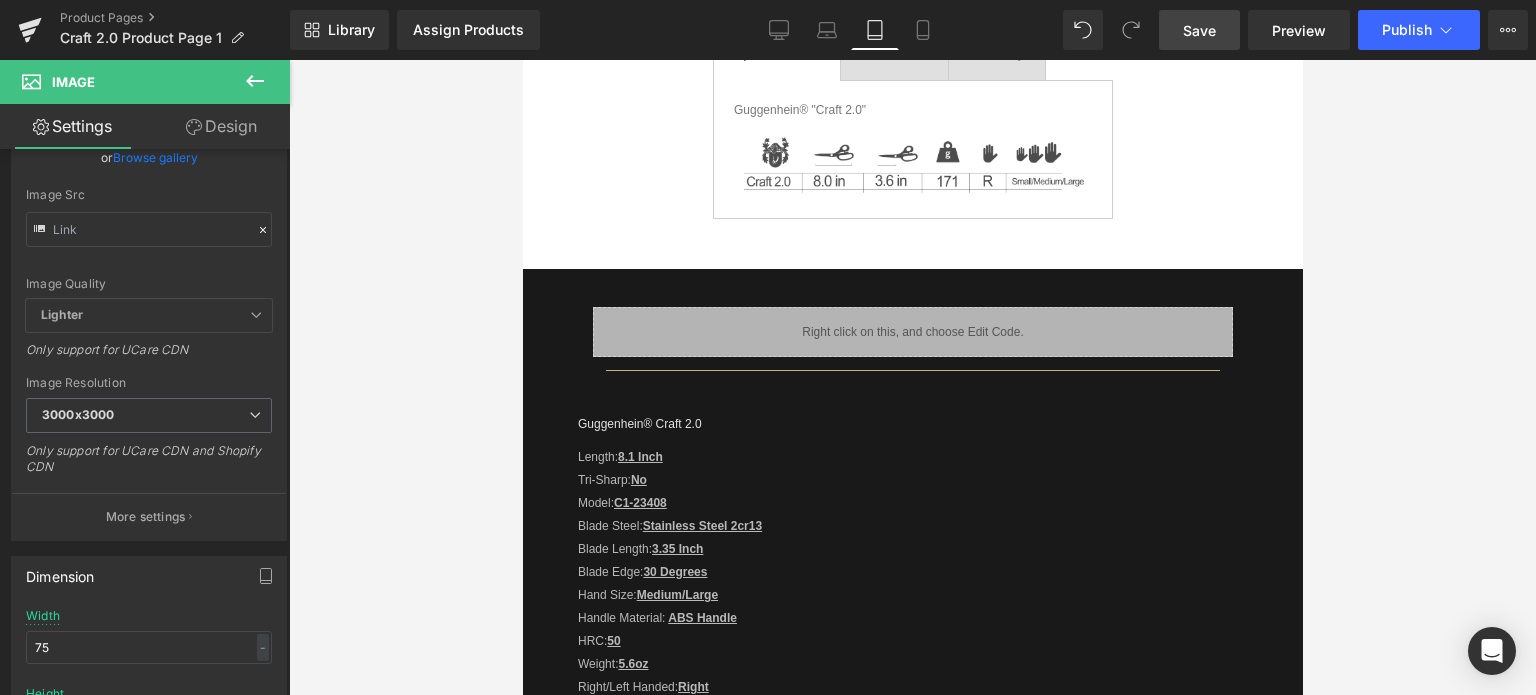 scroll, scrollTop: 0, scrollLeft: 0, axis: both 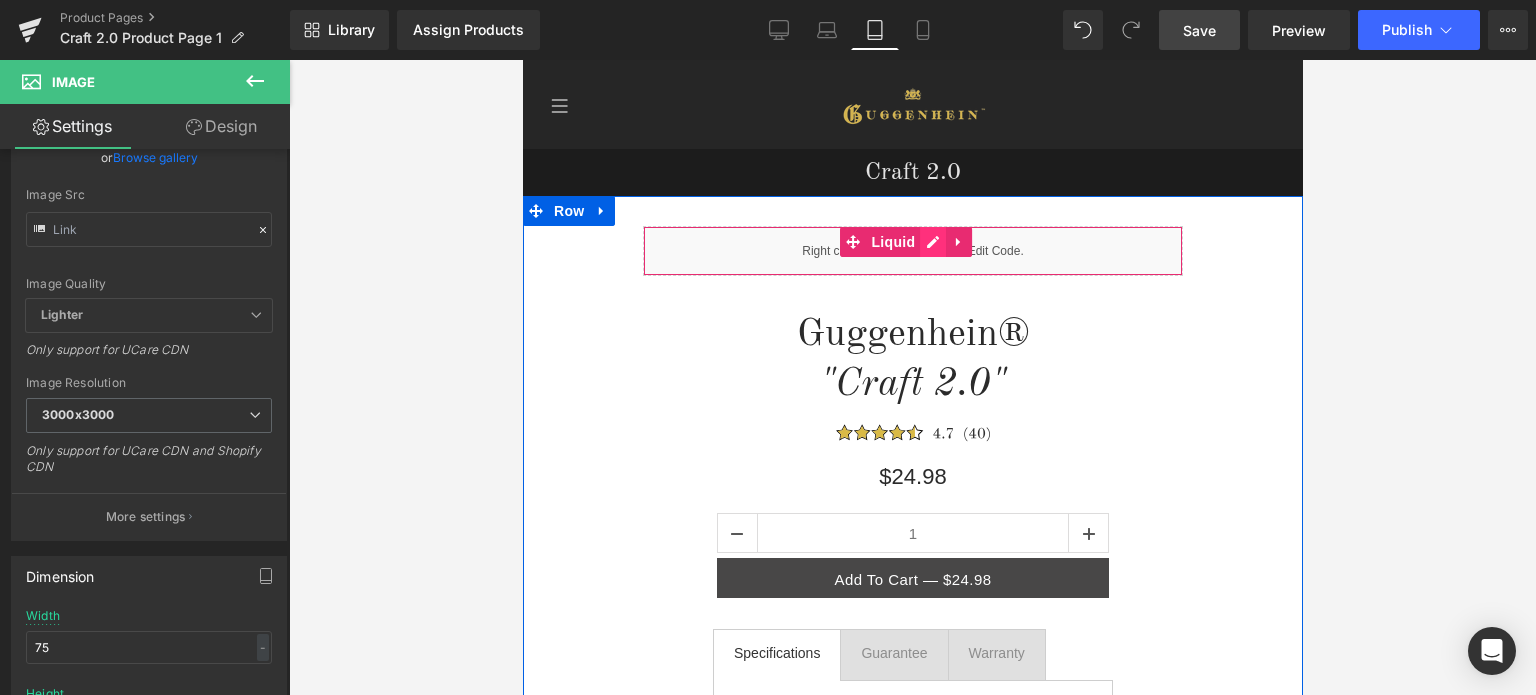 click on "Liquid" at bounding box center [912, 251] 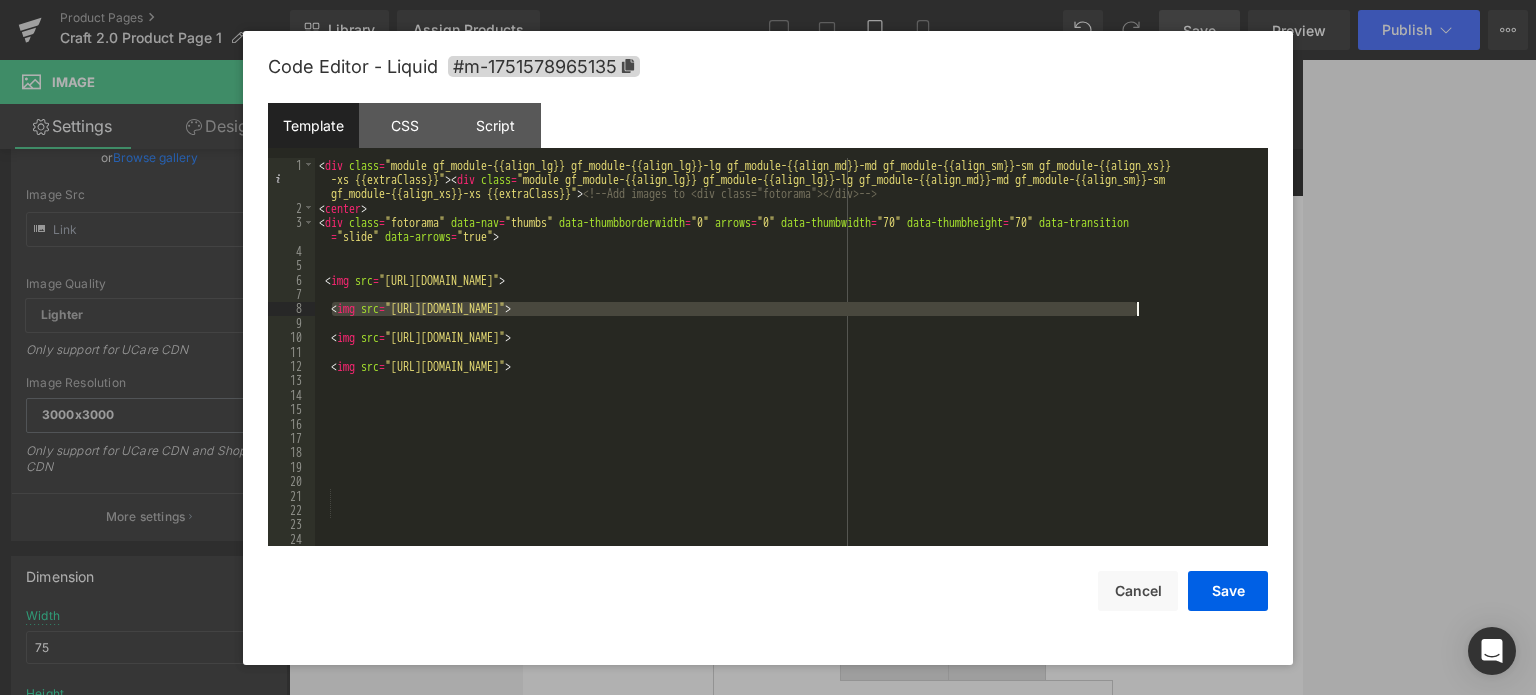 drag, startPoint x: 329, startPoint y: 304, endPoint x: 1162, endPoint y: 312, distance: 833.0384 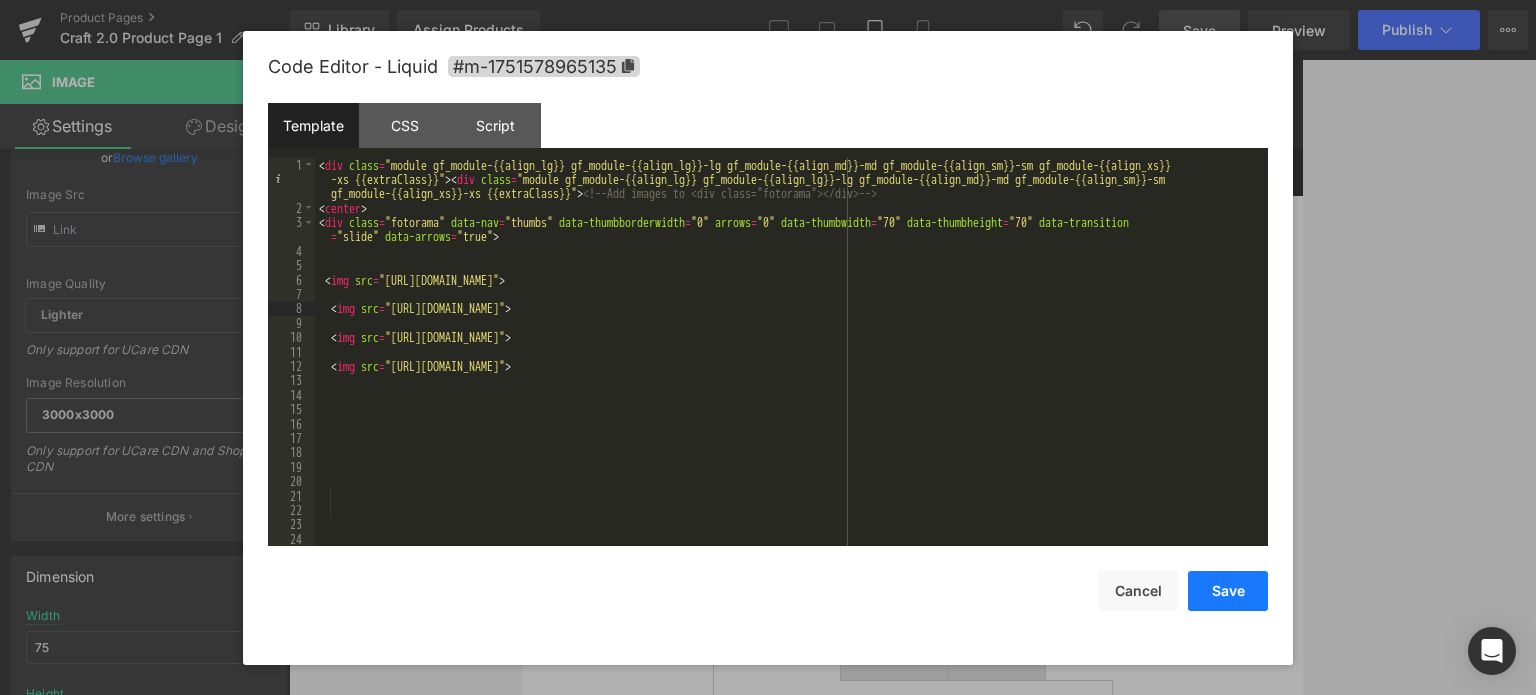click on "Save" at bounding box center (1228, 591) 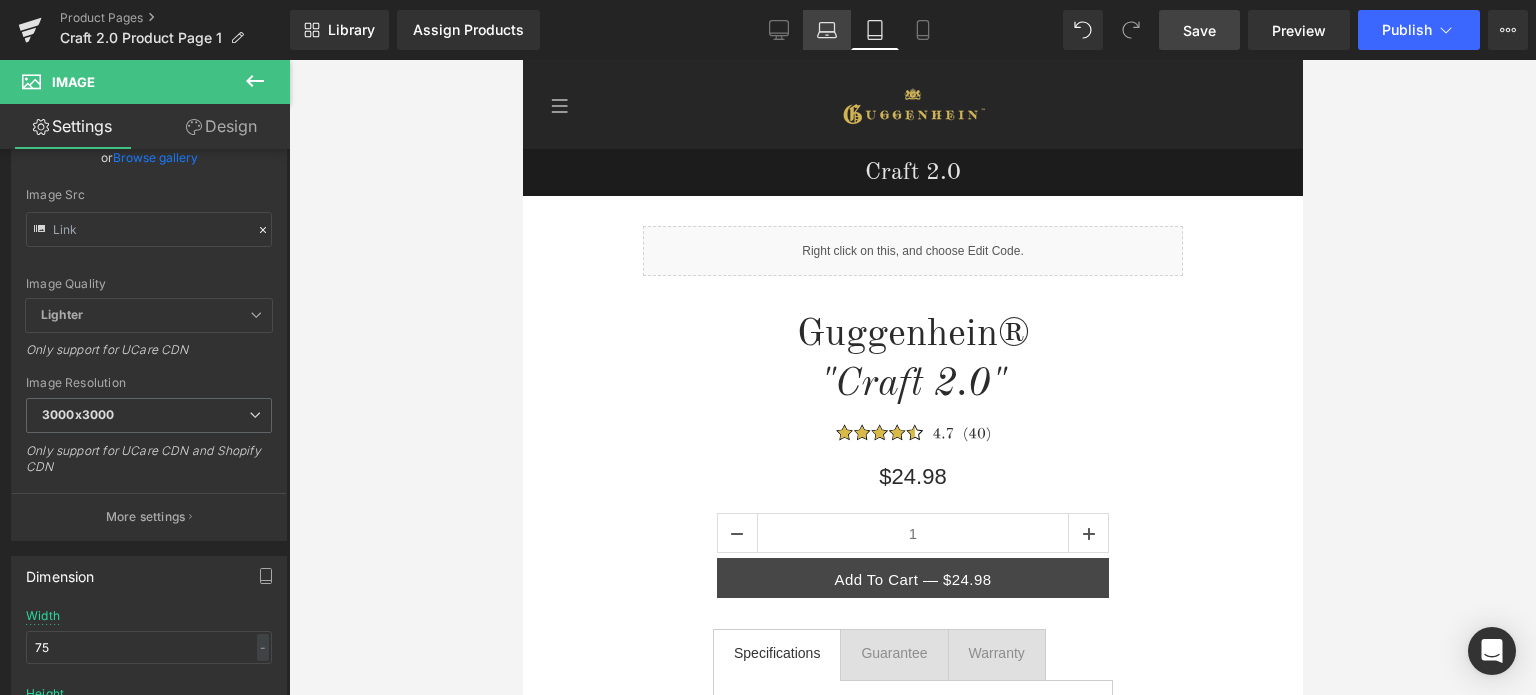 click 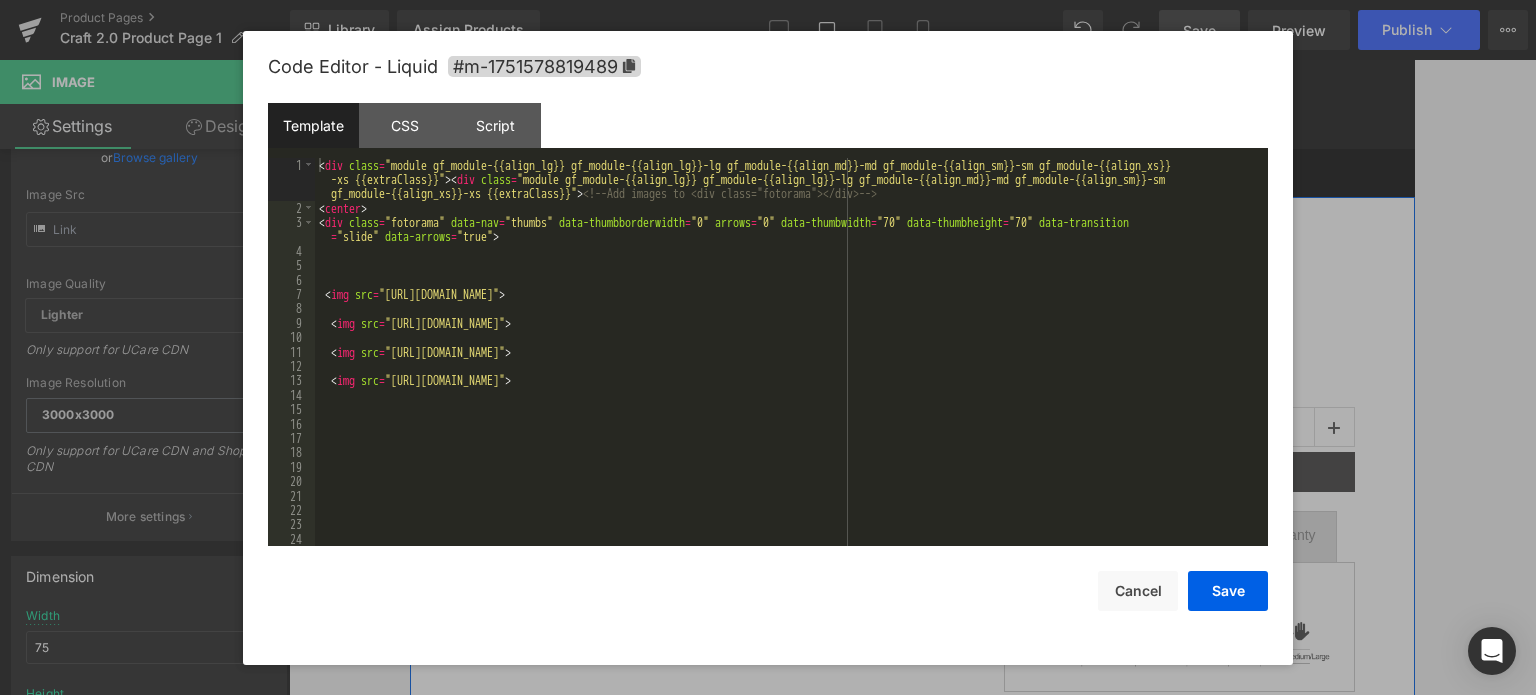 click on "Liquid" at bounding box center [722, 278] 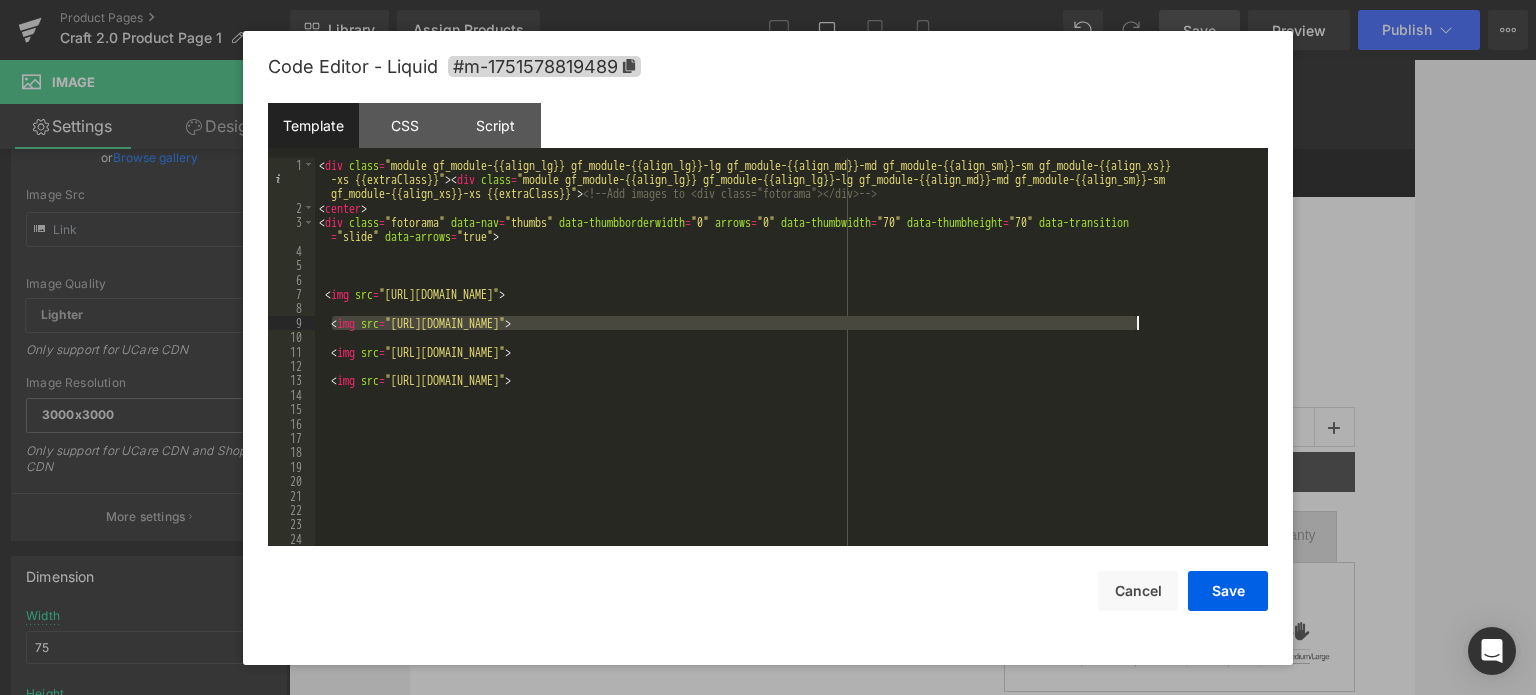 drag, startPoint x: 334, startPoint y: 325, endPoint x: 1168, endPoint y: 323, distance: 834.0024 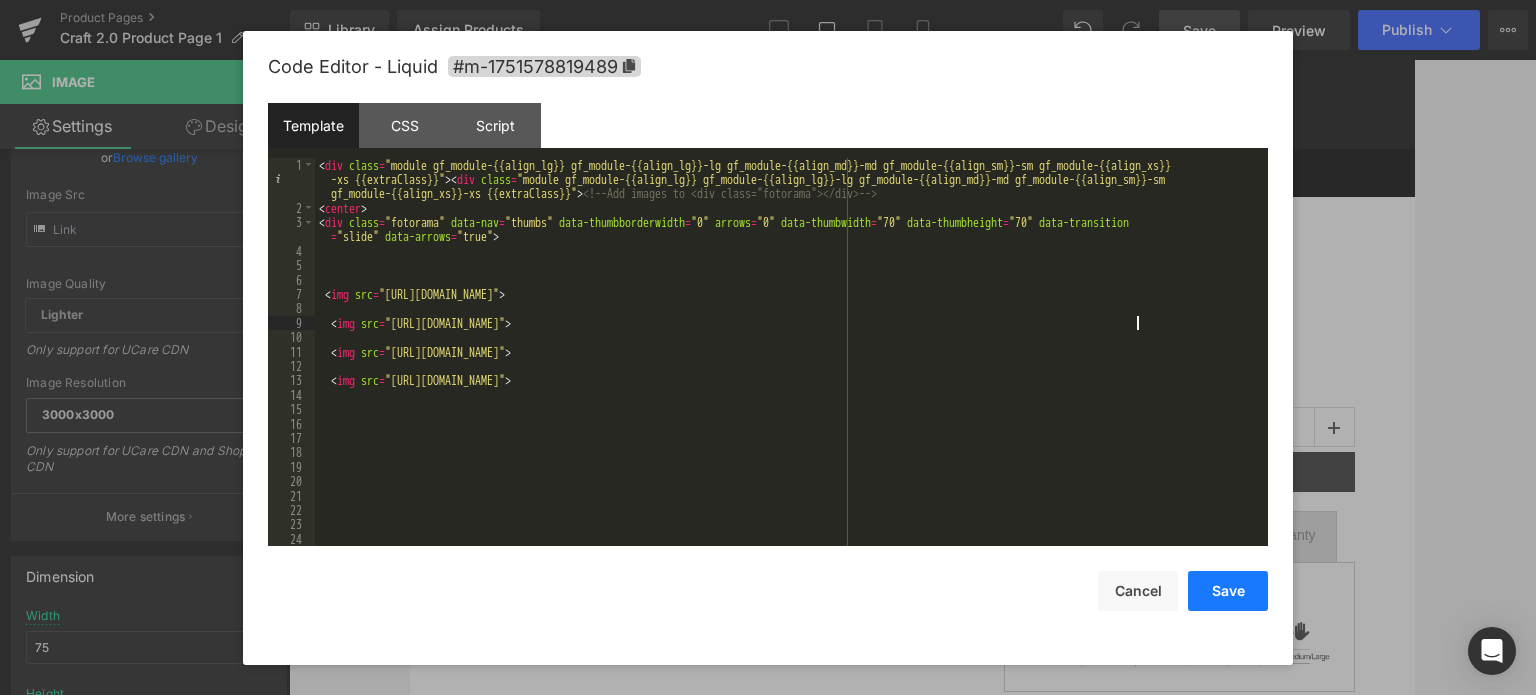 click on "Save" at bounding box center (1228, 591) 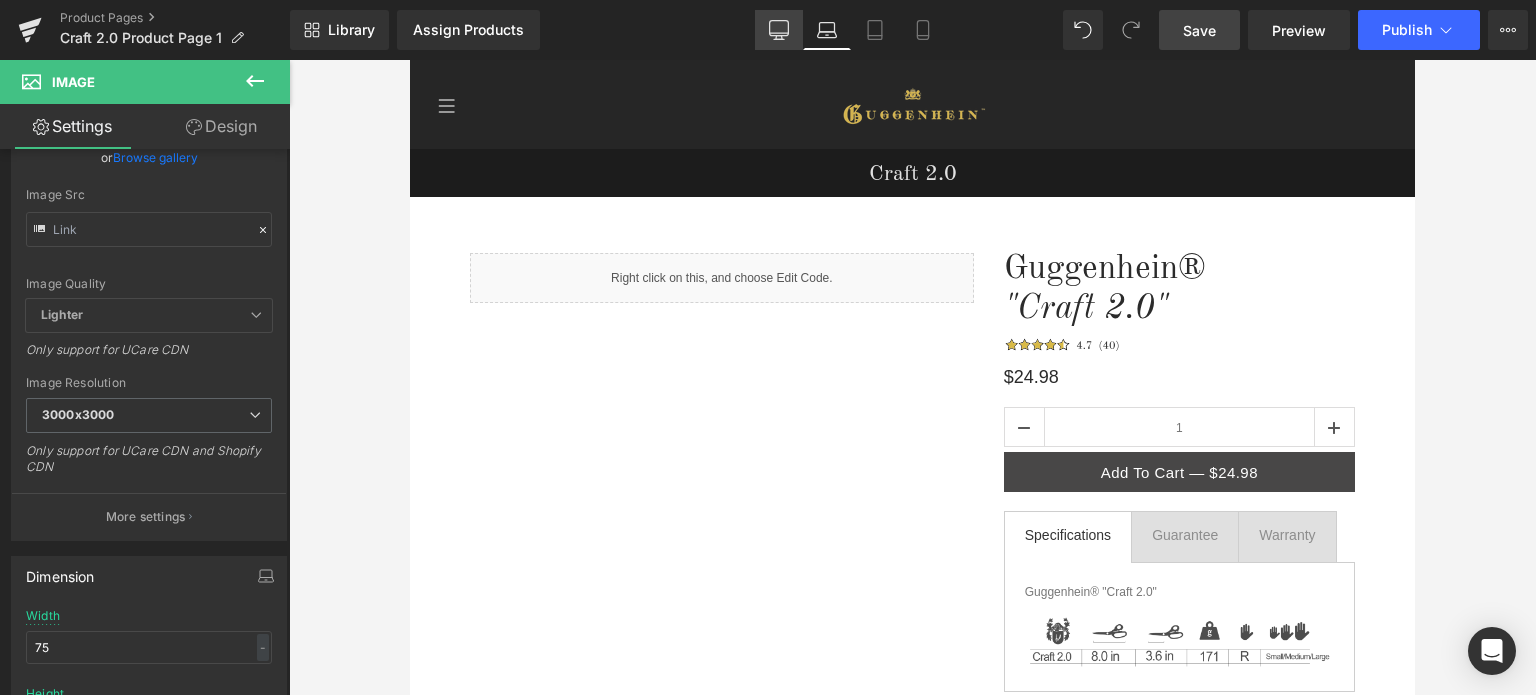 click 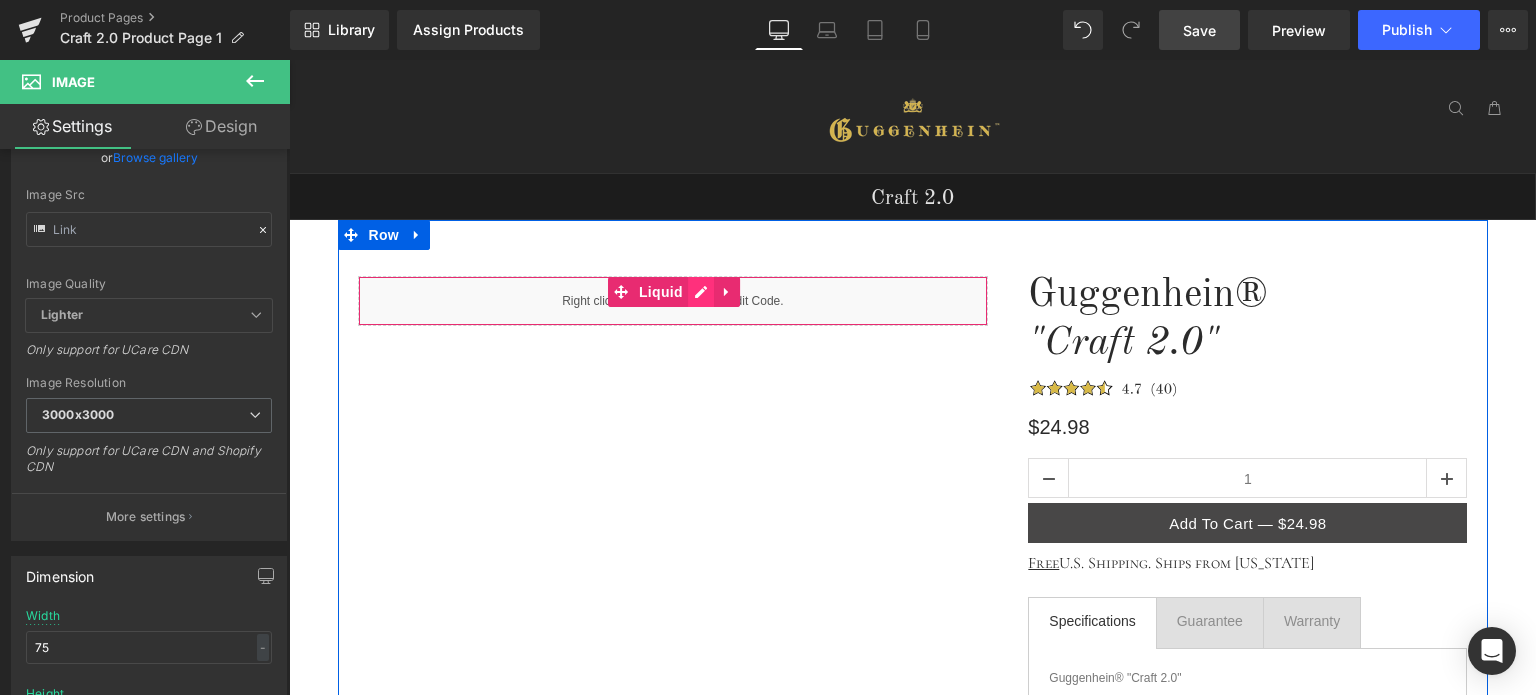 click on "Liquid" at bounding box center (673, 301) 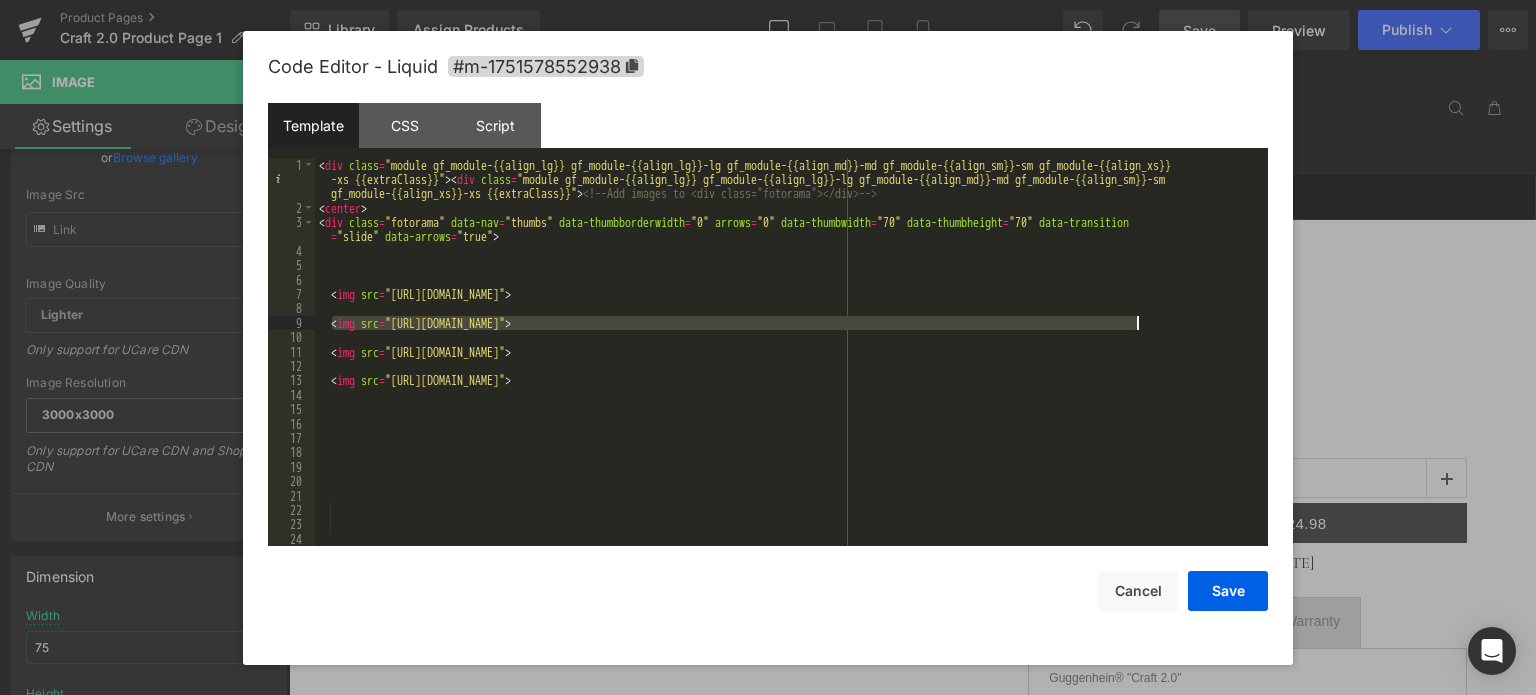 drag, startPoint x: 330, startPoint y: 324, endPoint x: 1145, endPoint y: 325, distance: 815.0006 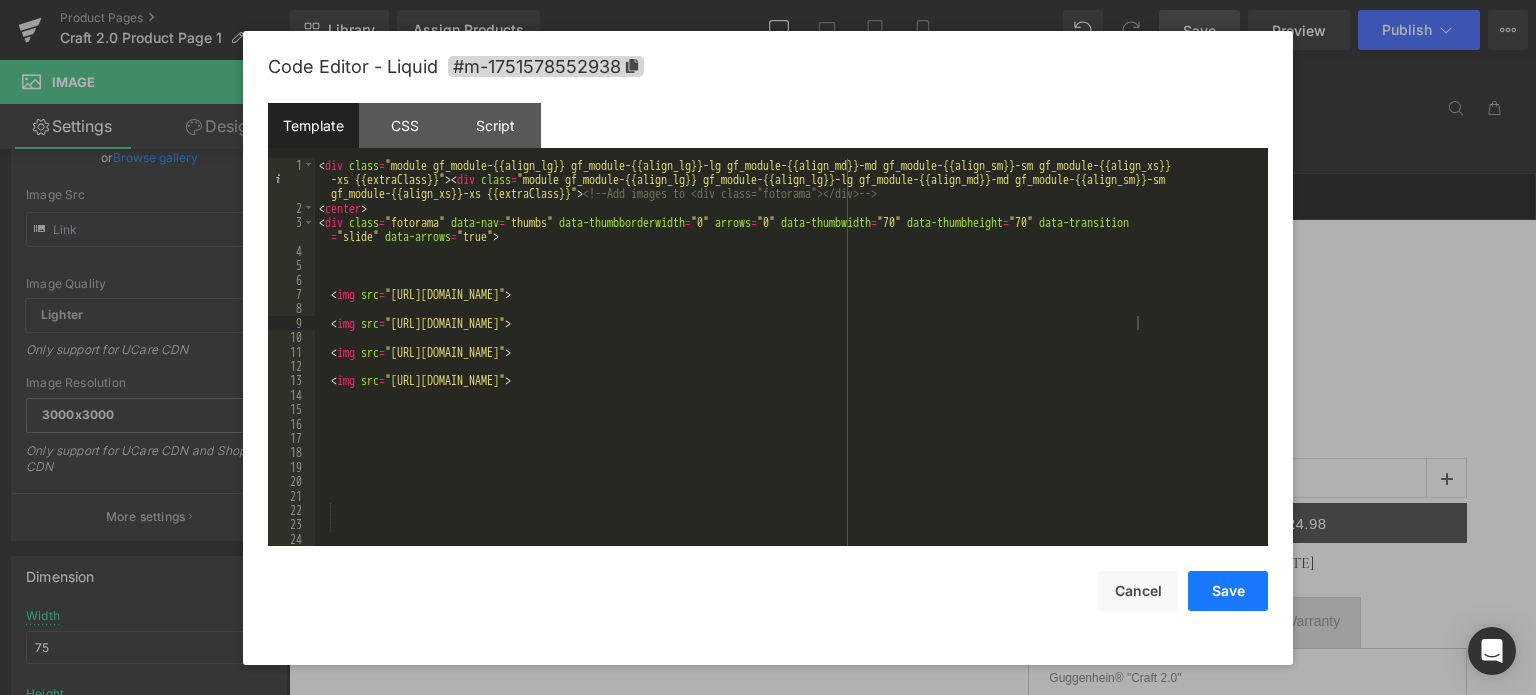 click on "Save" at bounding box center [1228, 591] 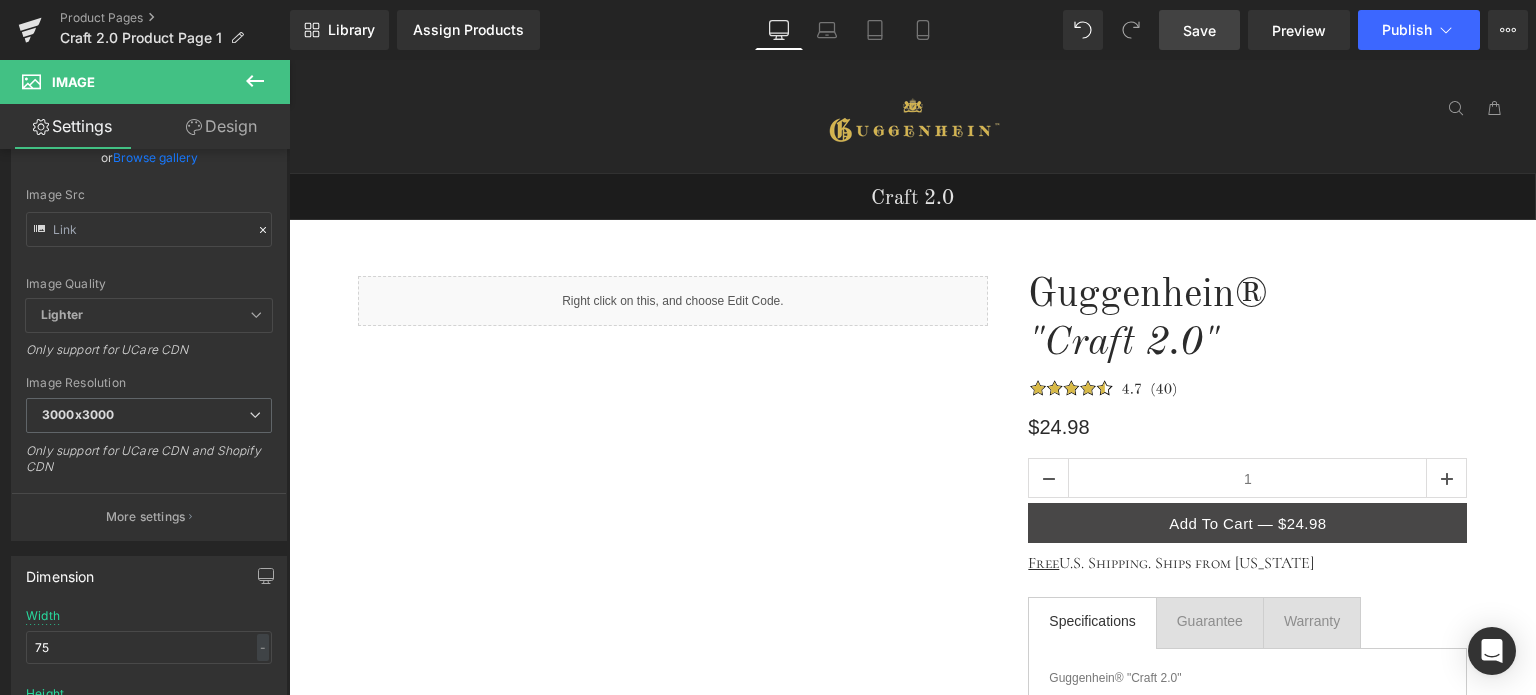 click on "Save" at bounding box center (1199, 30) 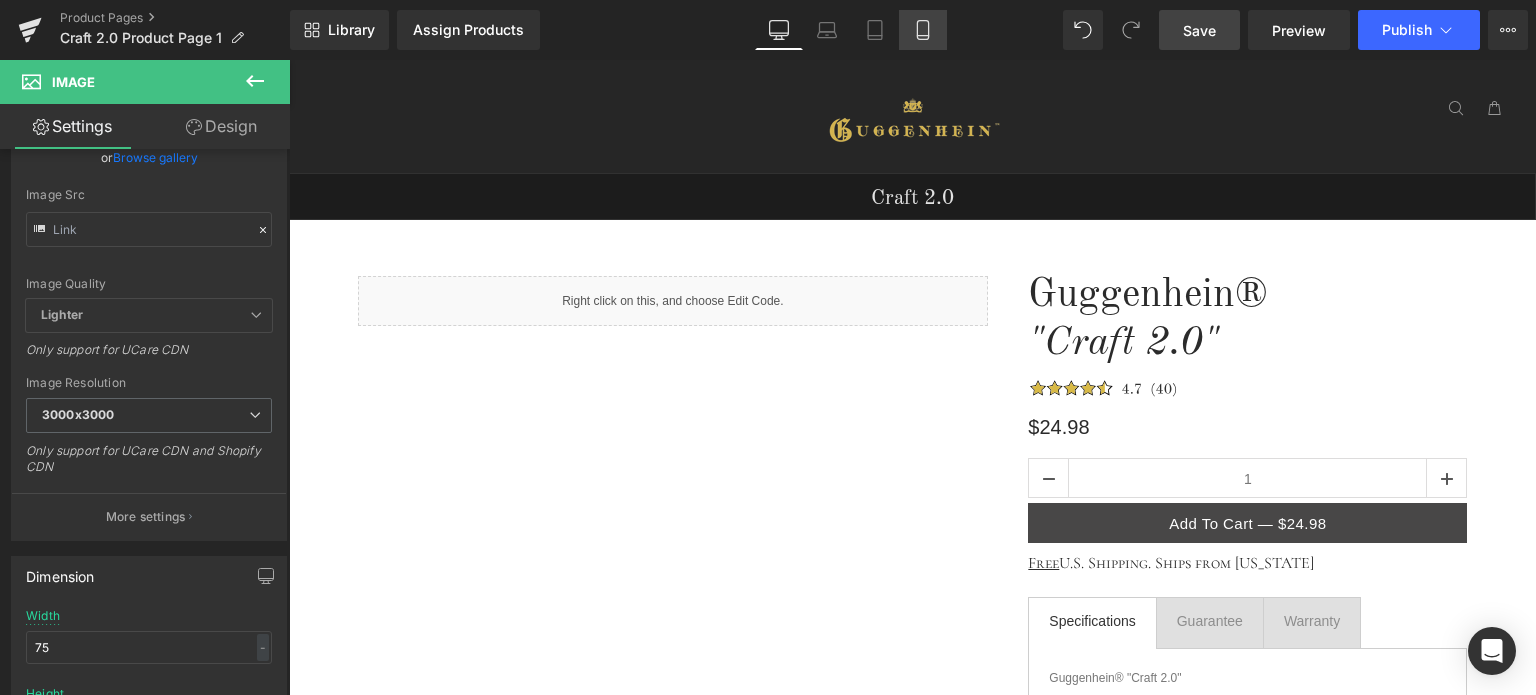 click 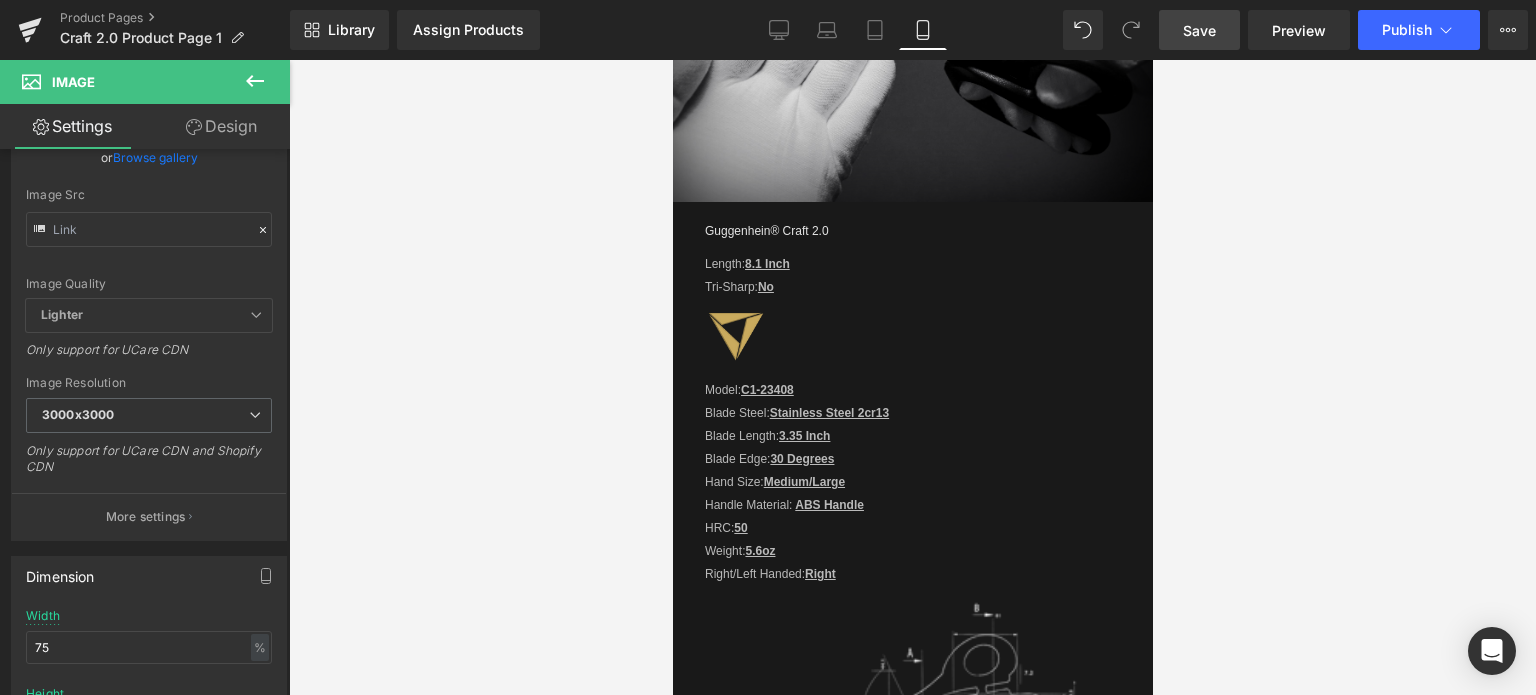 scroll, scrollTop: 2100, scrollLeft: 0, axis: vertical 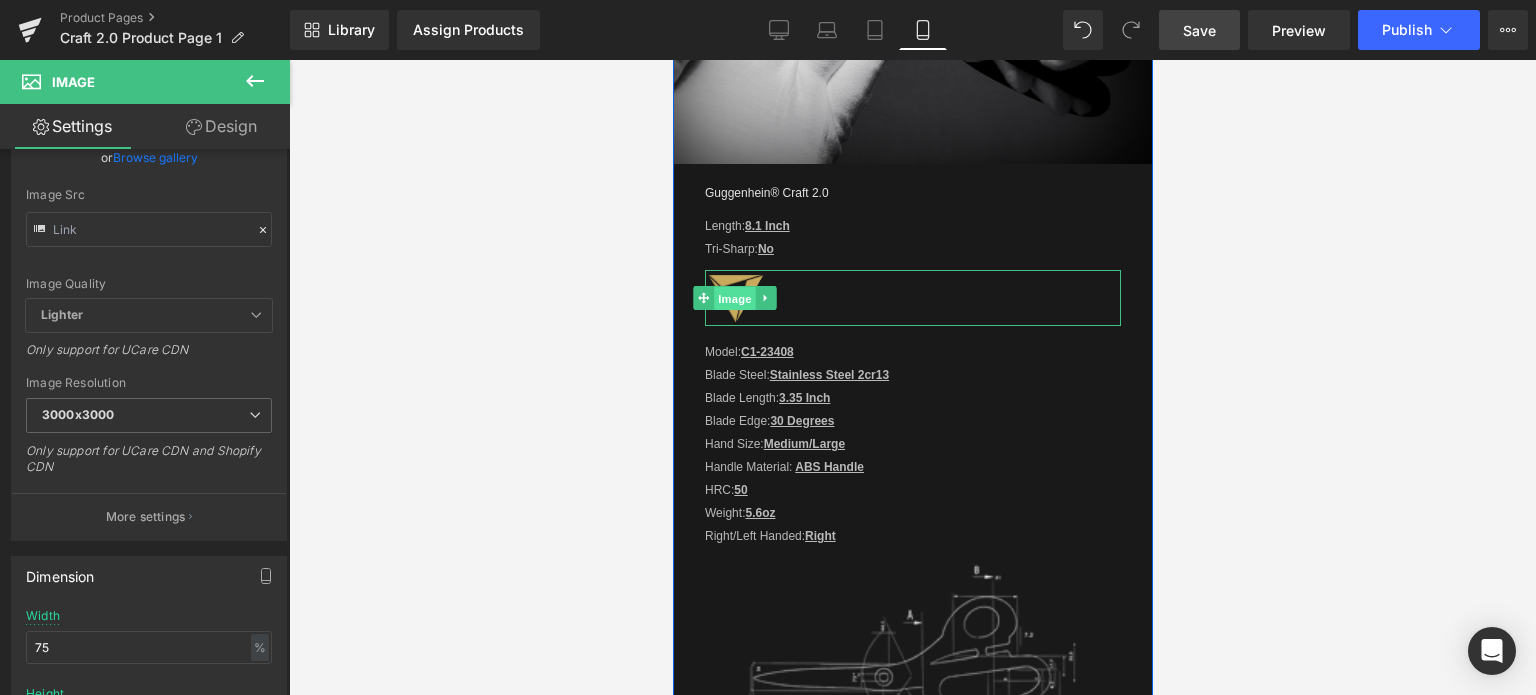 click on "Image" at bounding box center (734, 299) 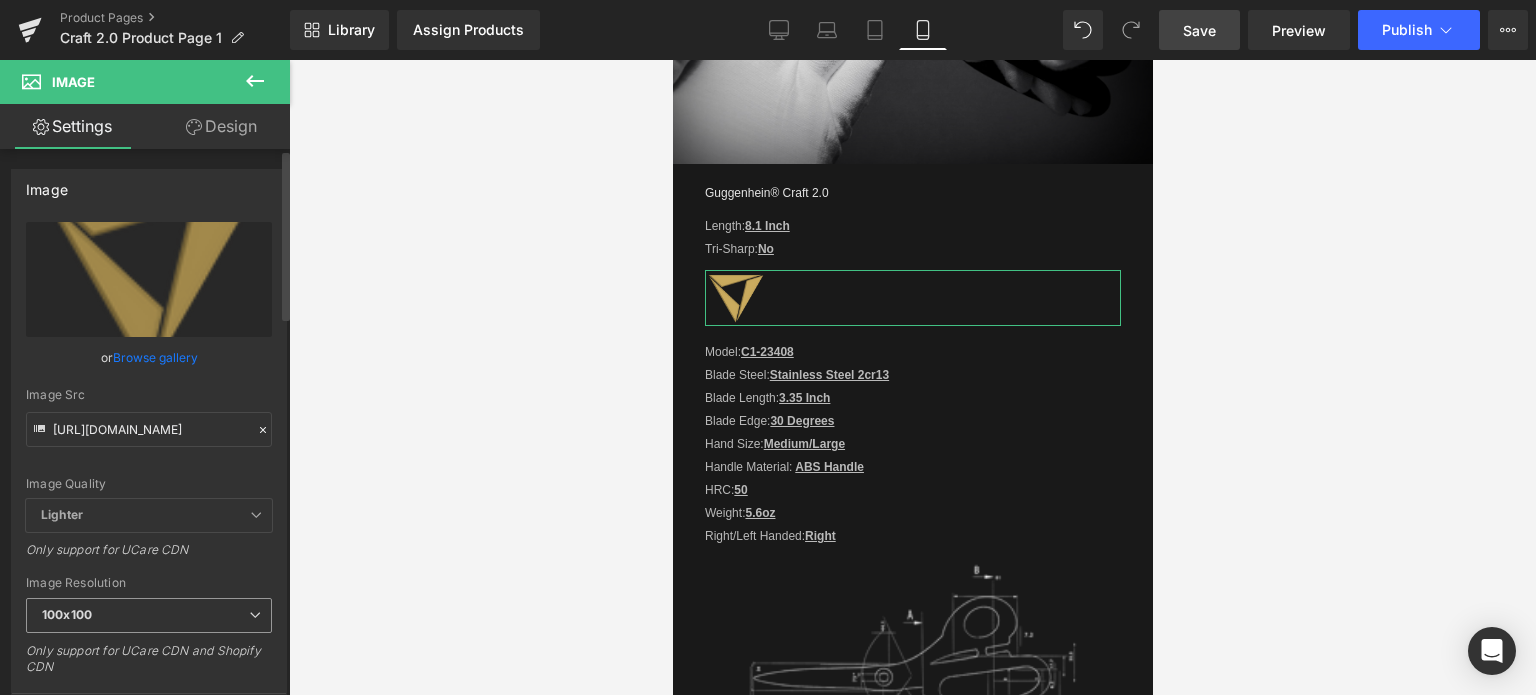 click on "100x100" at bounding box center [149, 615] 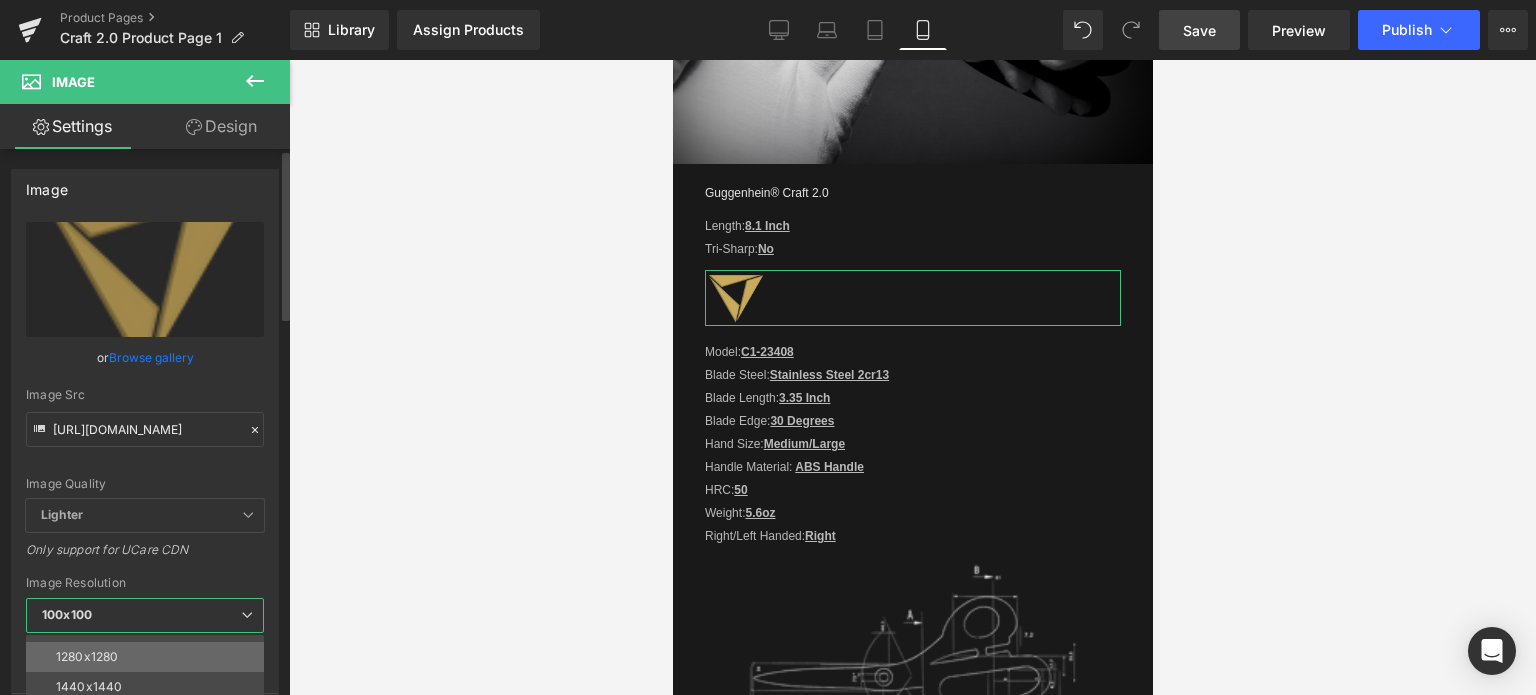 scroll, scrollTop: 286, scrollLeft: 0, axis: vertical 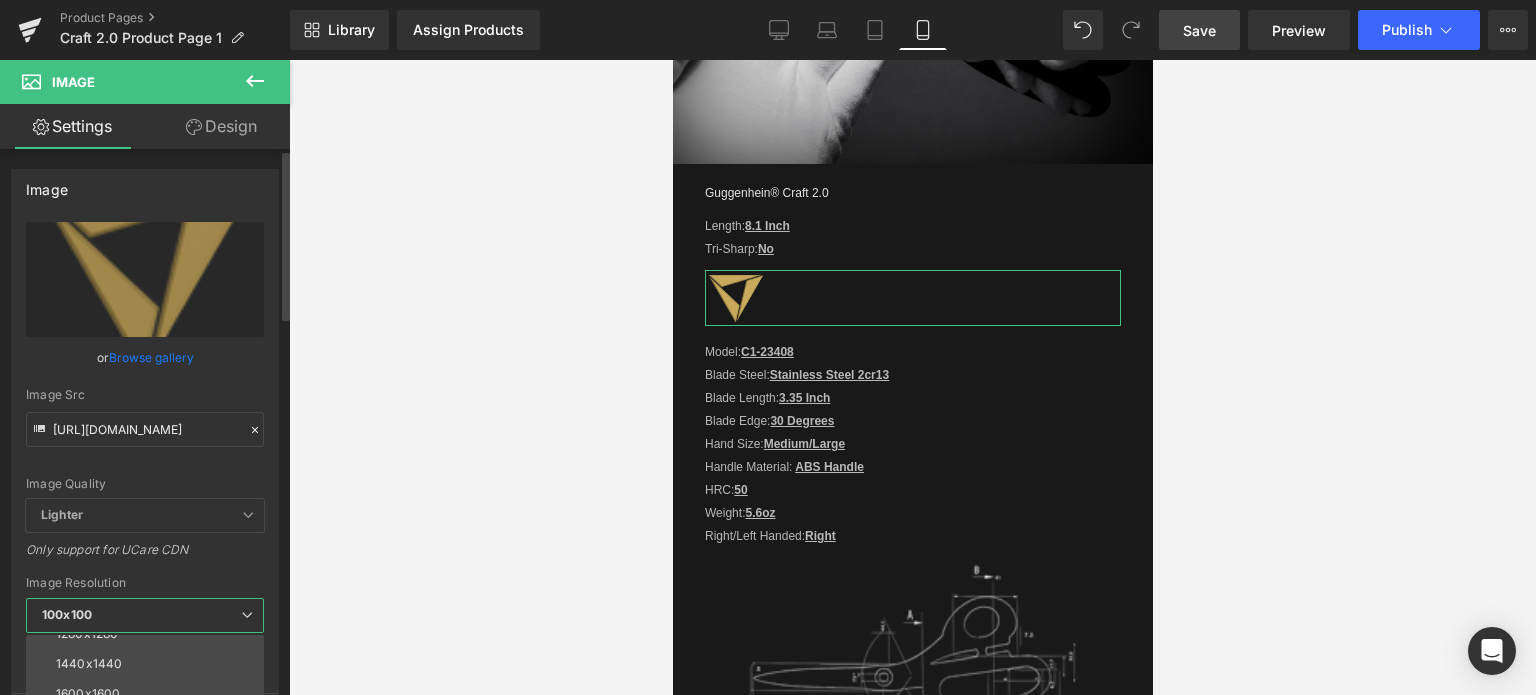 click on "Image Resolution" at bounding box center [145, 583] 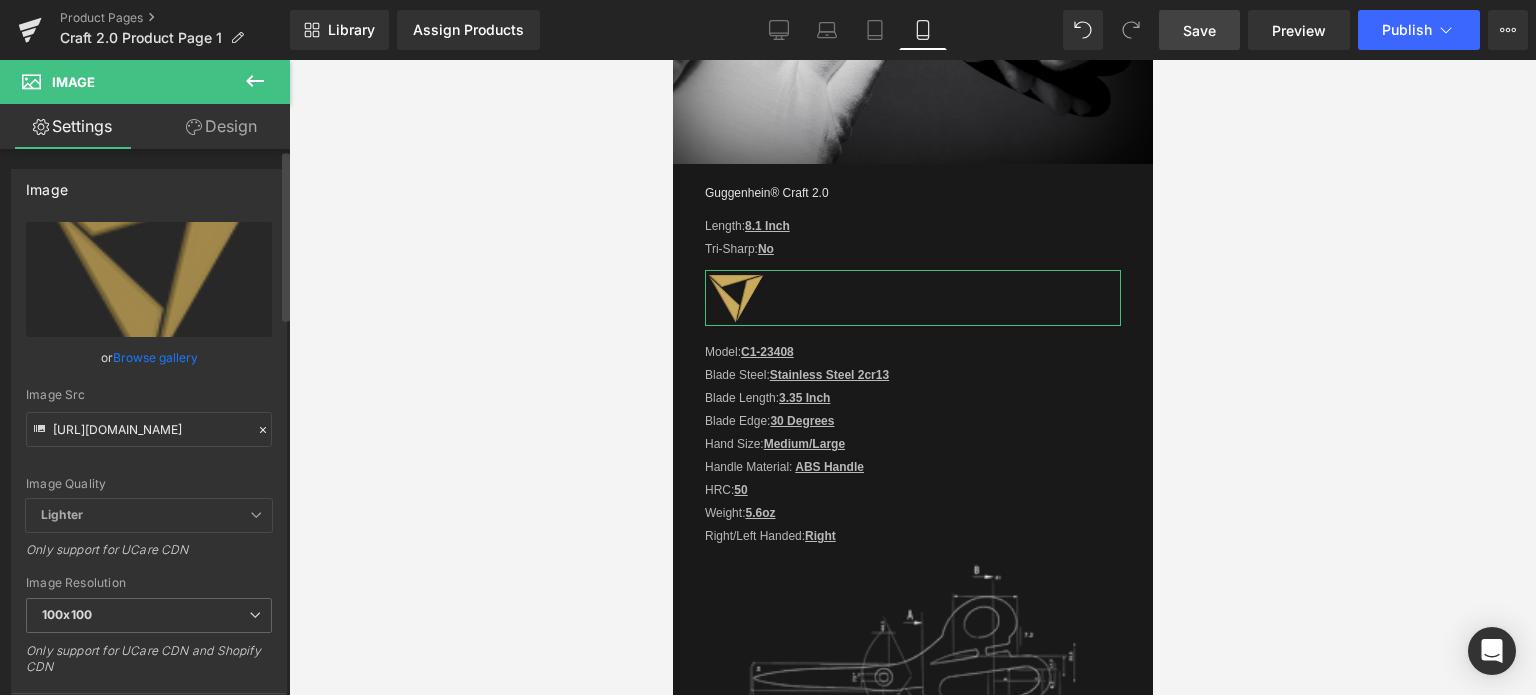 scroll, scrollTop: 300, scrollLeft: 0, axis: vertical 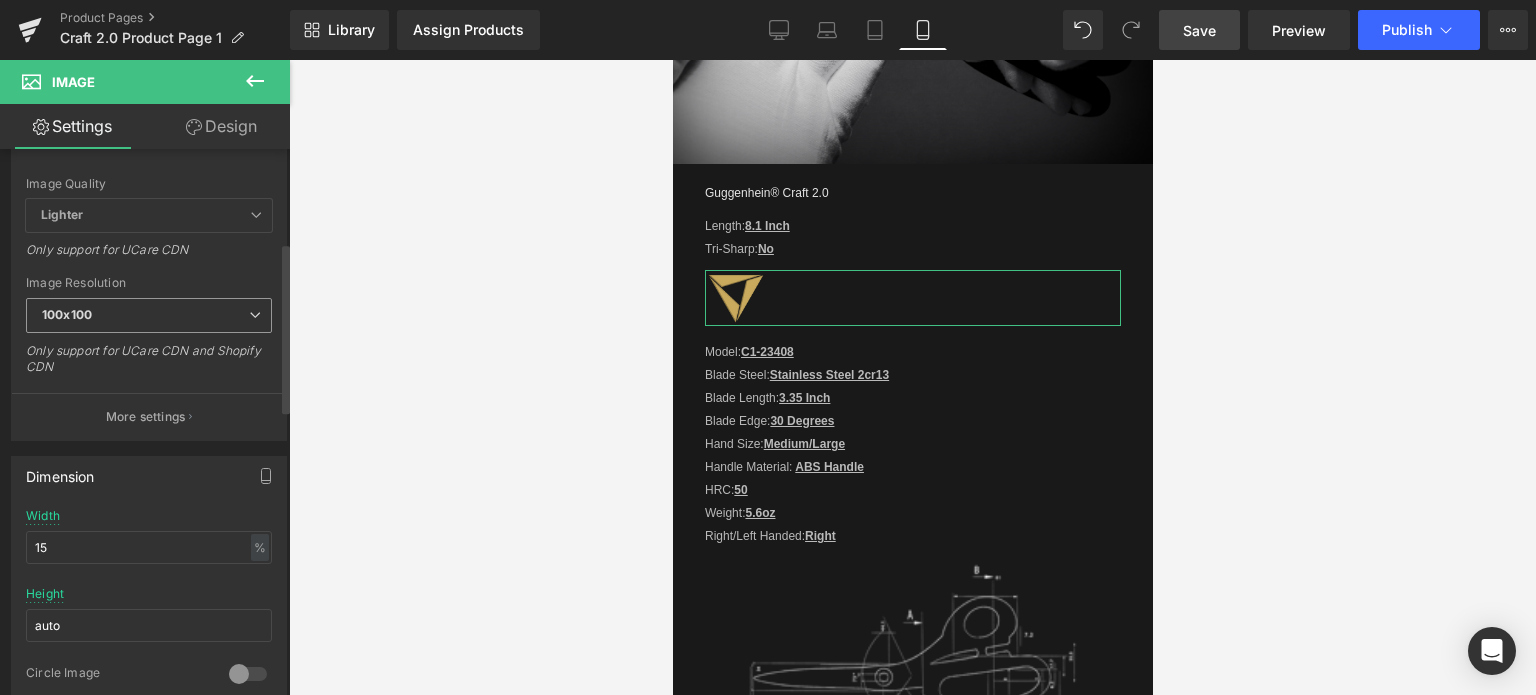click on "100x100" at bounding box center [149, 315] 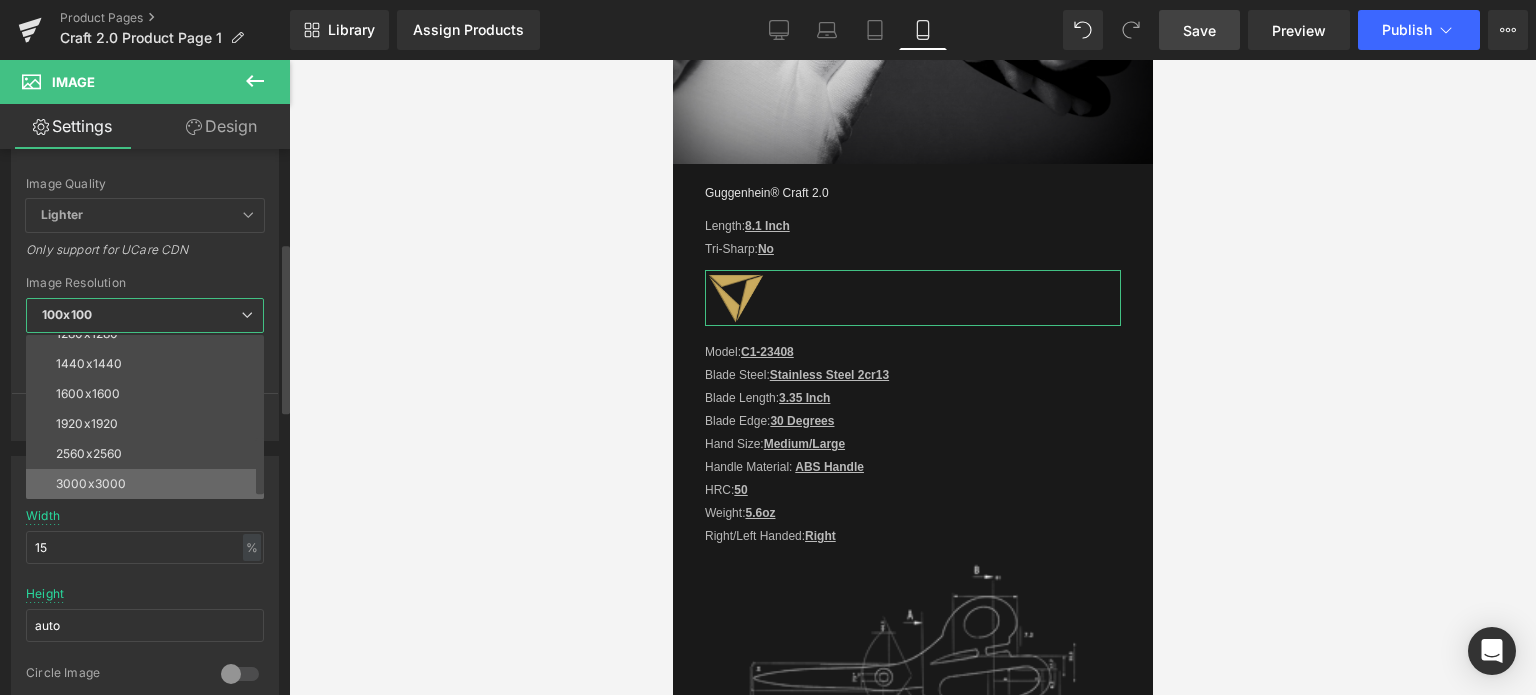 click on "3000x3000" at bounding box center (149, 484) 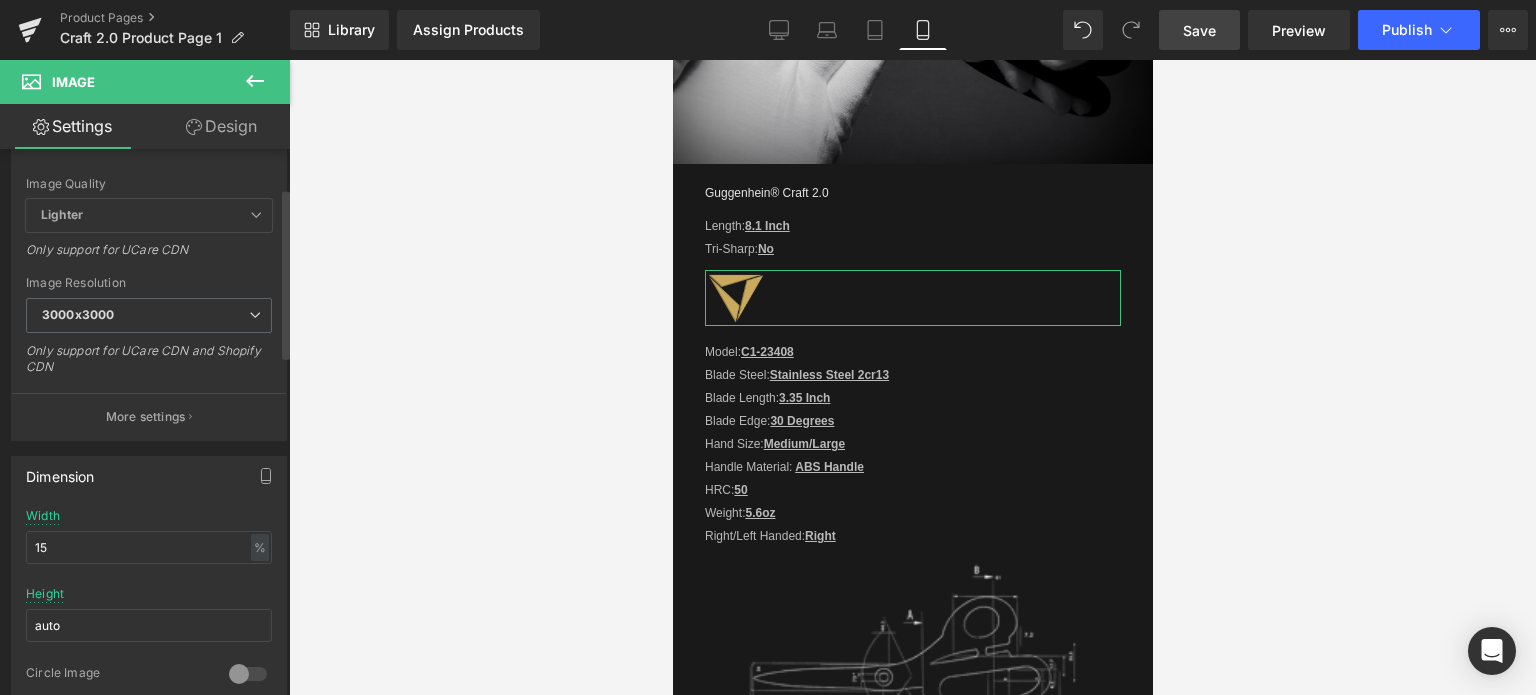 scroll, scrollTop: 0, scrollLeft: 0, axis: both 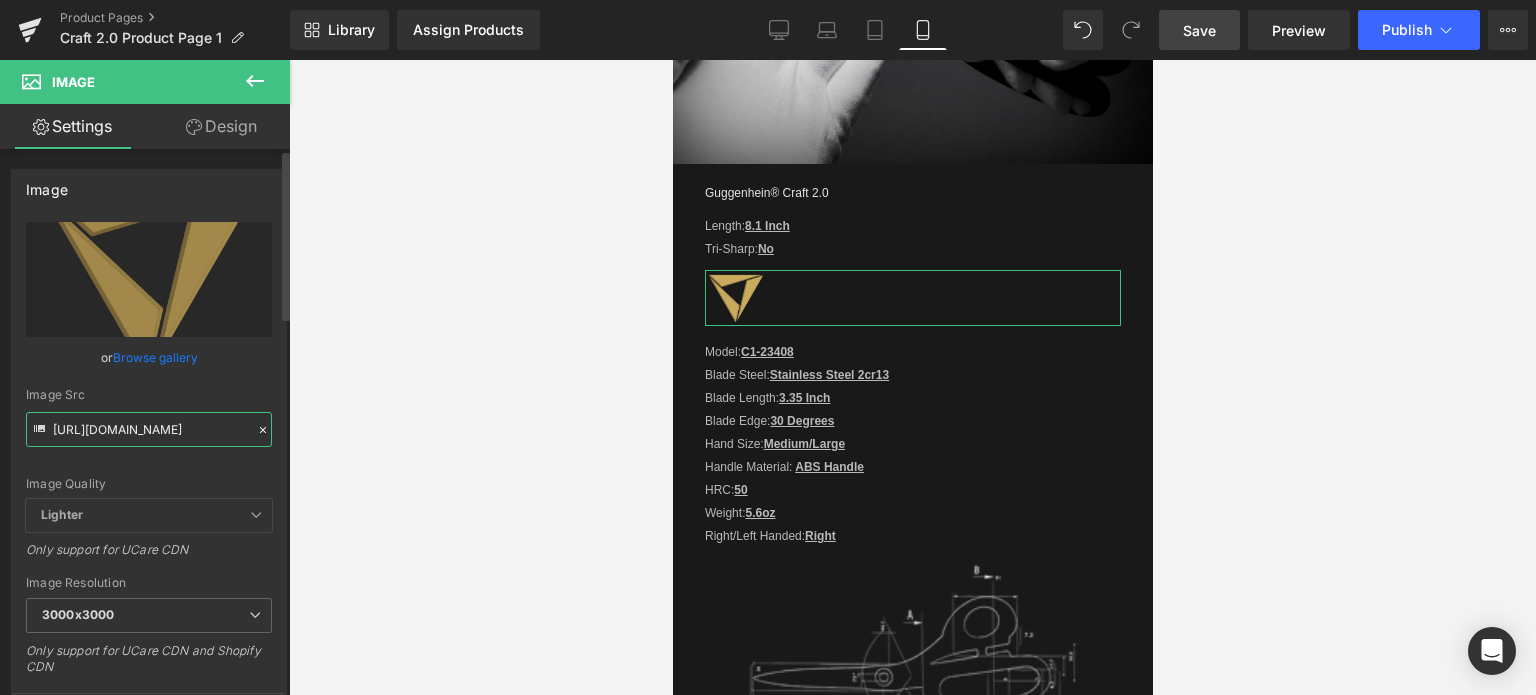 click on "[URL][DOMAIN_NAME]" at bounding box center [149, 429] 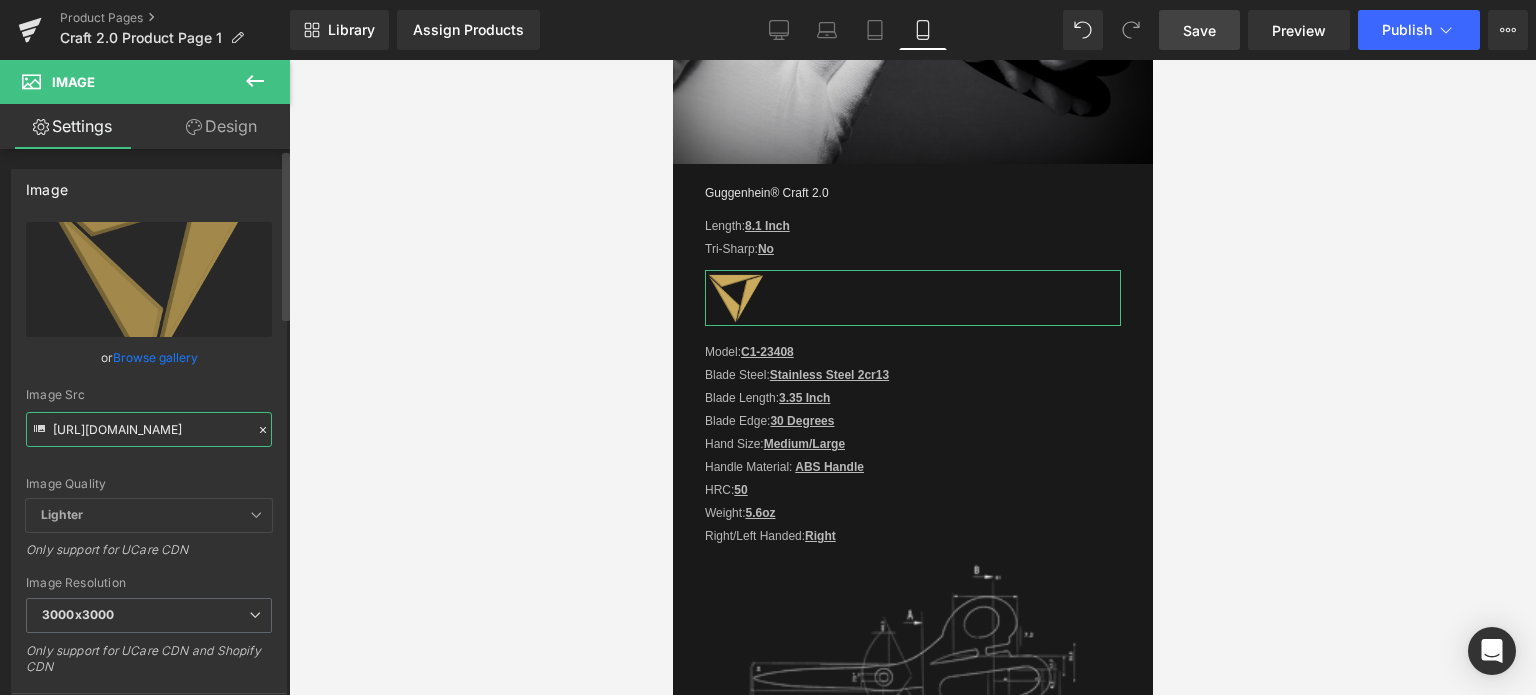 paste on "4_75f492c5-d70e-4103-969b-8f432c0ad161.png?v=1752538152" 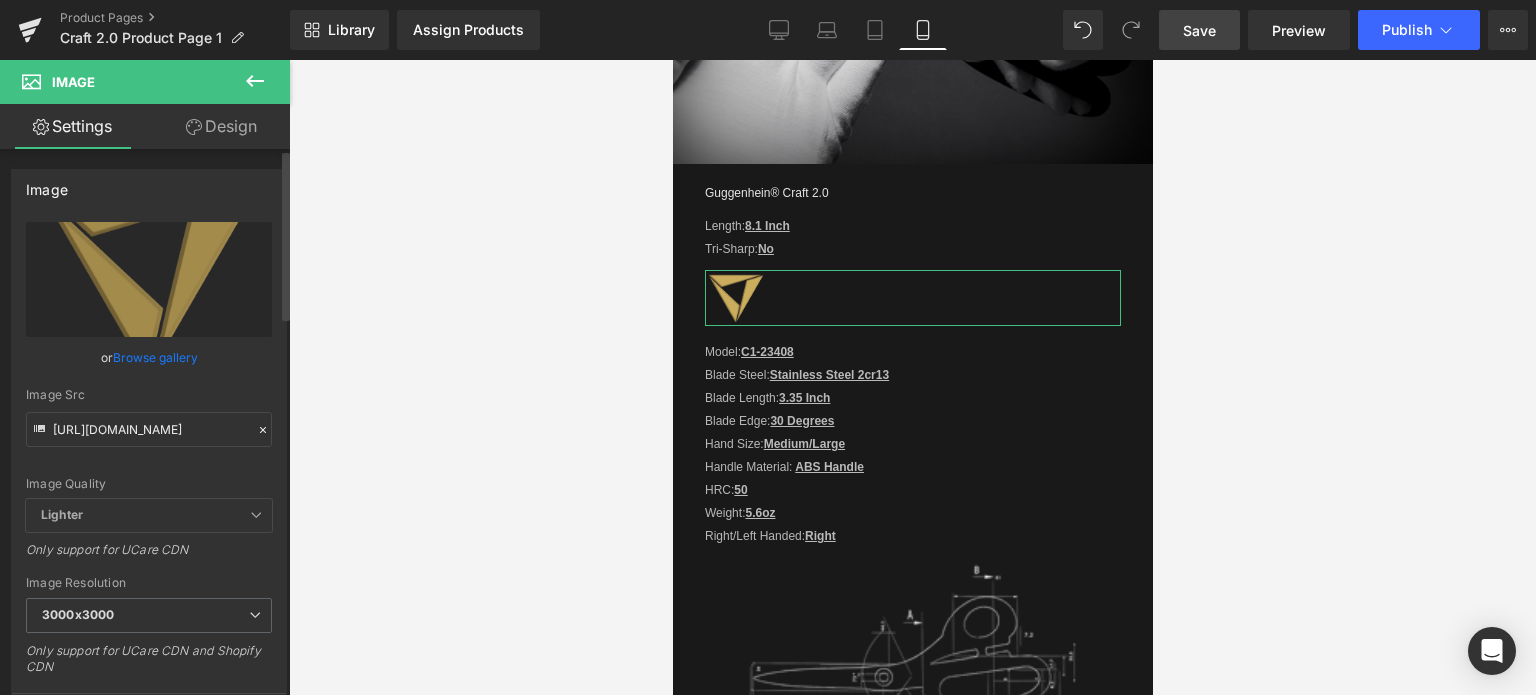click on "Image Quality Lighter Lightest
Lighter
Lighter Lightest Only support for UCare CDN" at bounding box center (149, 360) 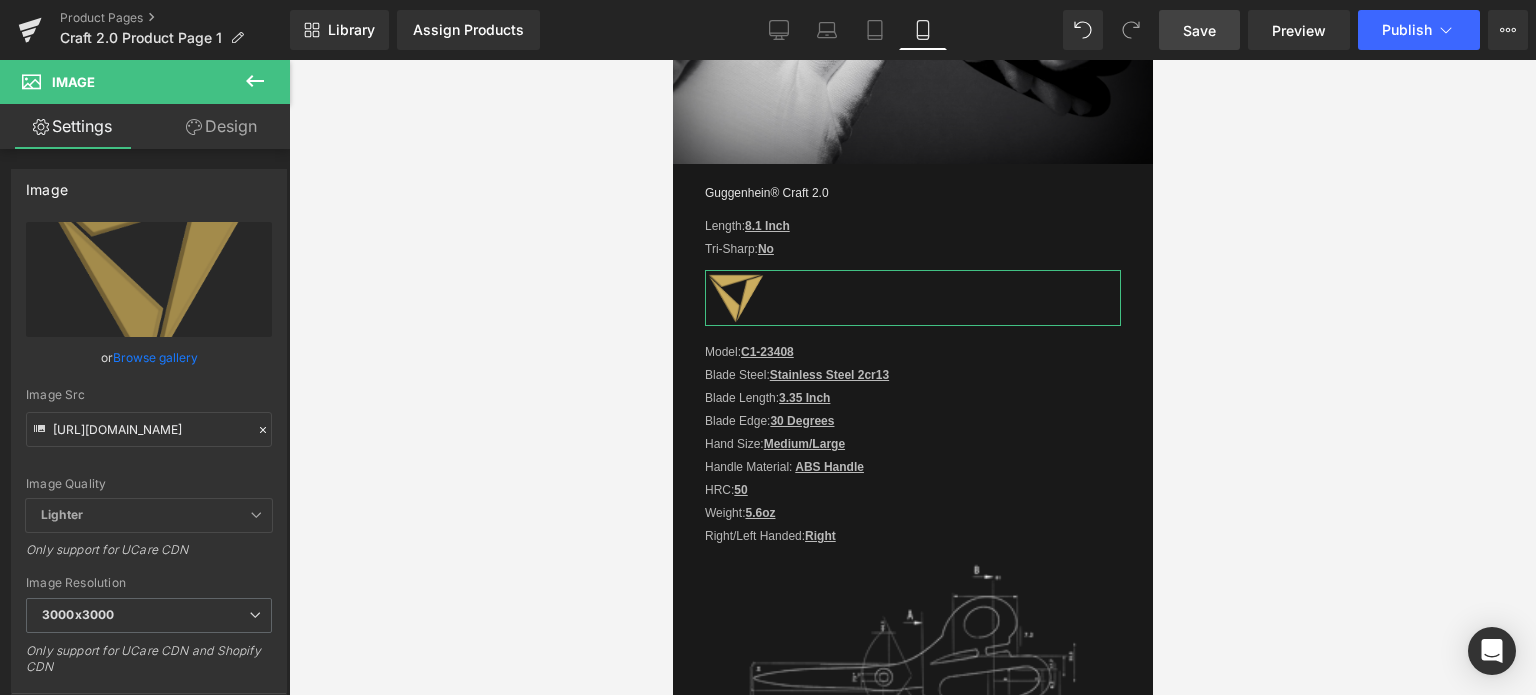 scroll, scrollTop: 0, scrollLeft: 0, axis: both 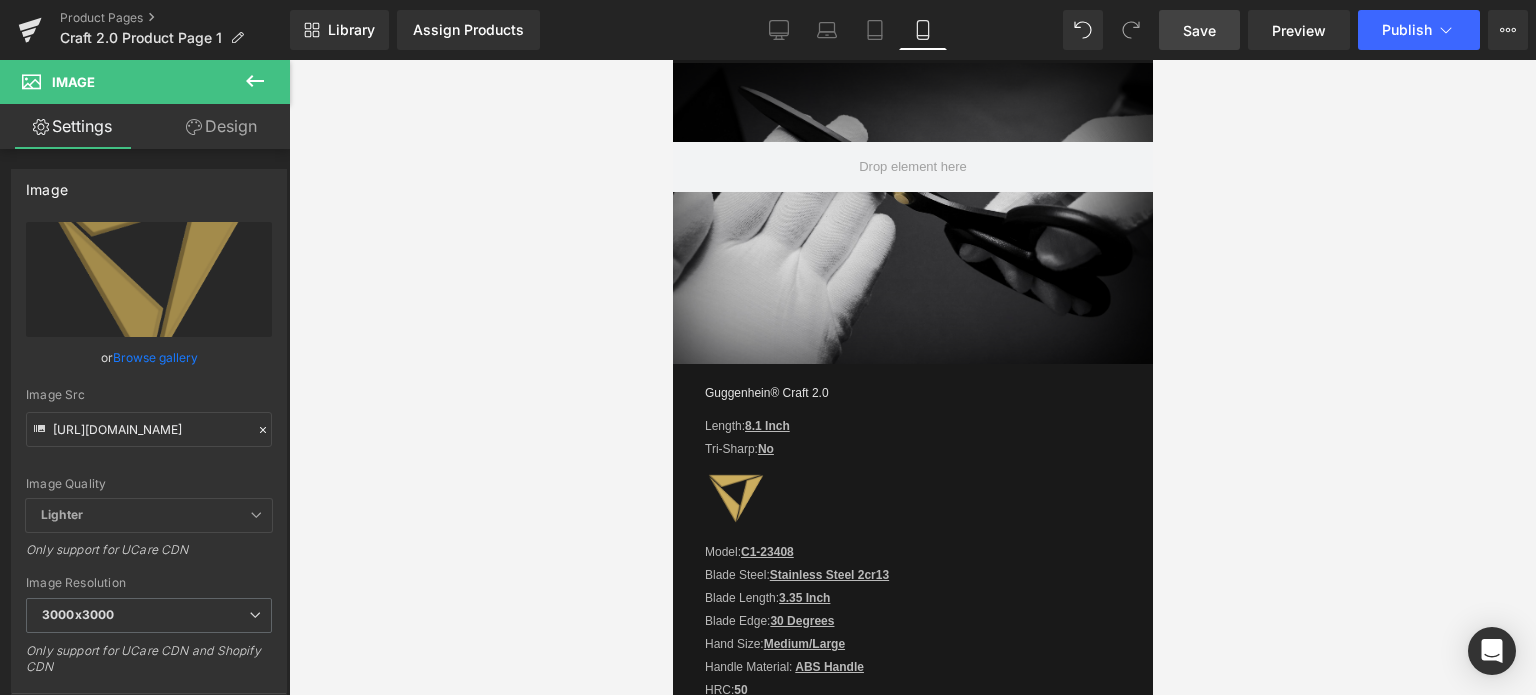 click on "Save" at bounding box center (1199, 30) 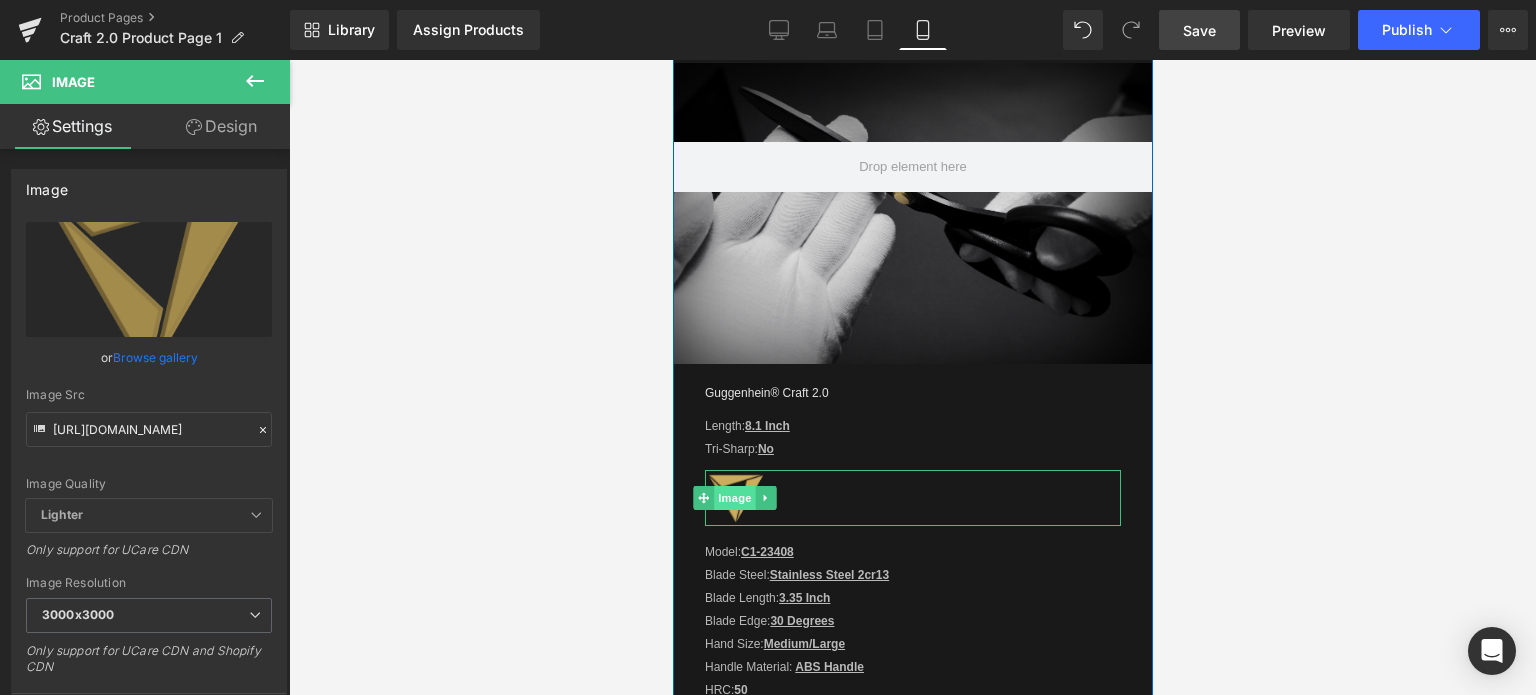 click on "Image" at bounding box center (734, 498) 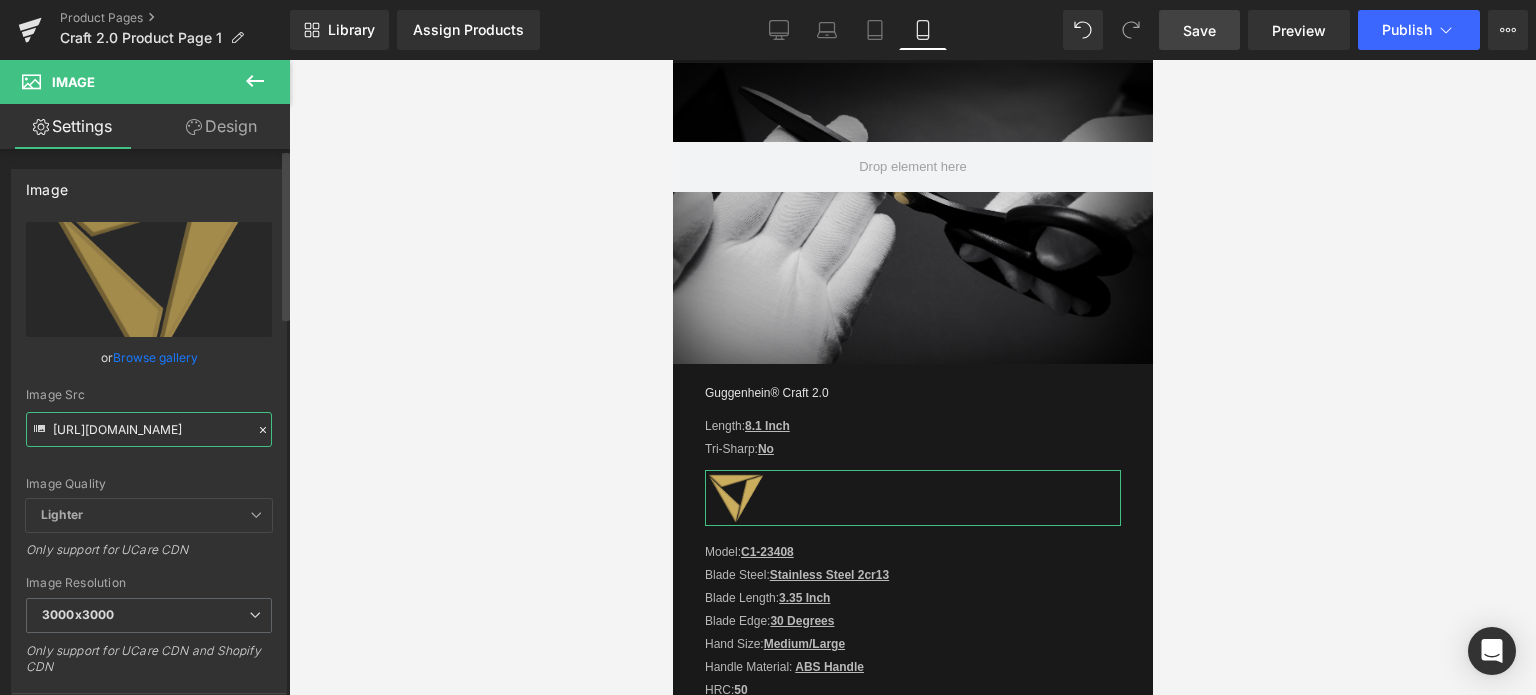 click on "[URL][DOMAIN_NAME]" at bounding box center [149, 429] 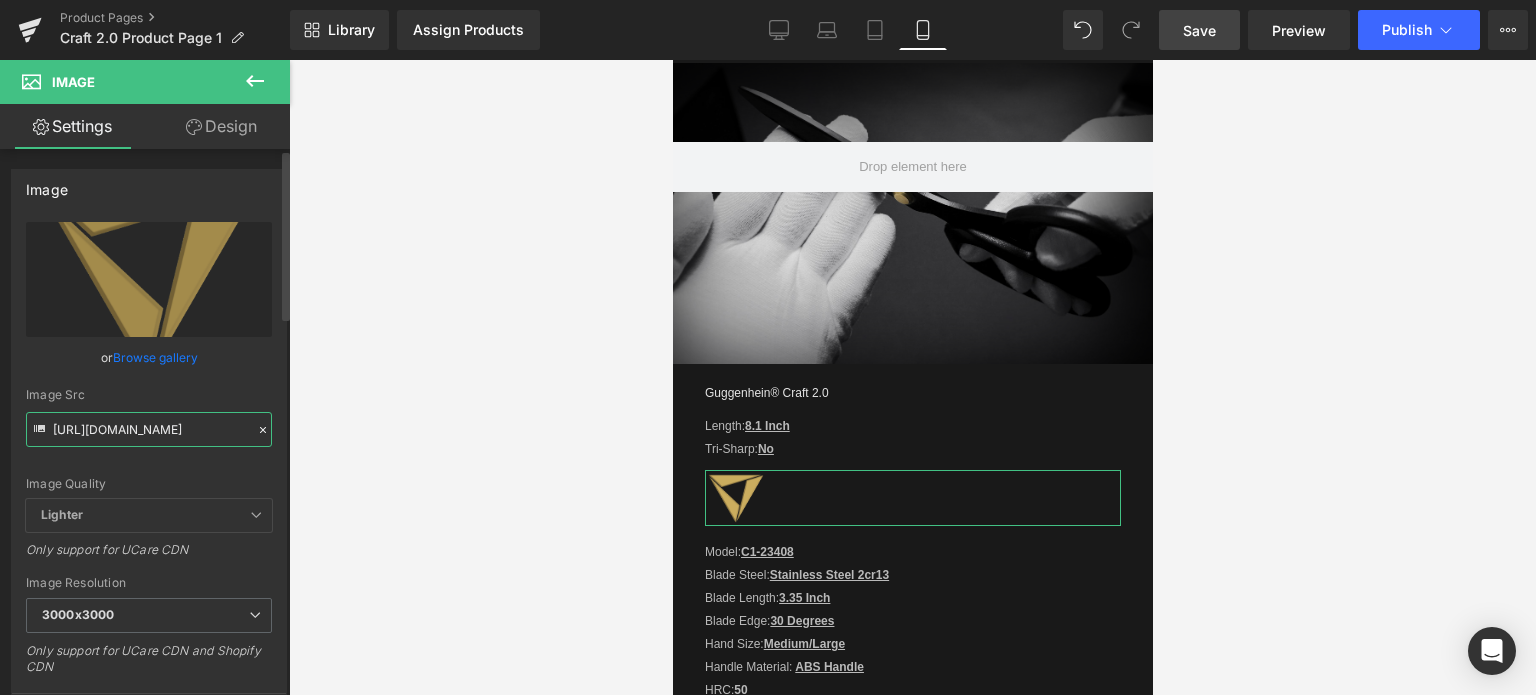paste on "2-1_a1a44e9d-4137-42b0-a420-79329b64e74f.png?v=1752538280" 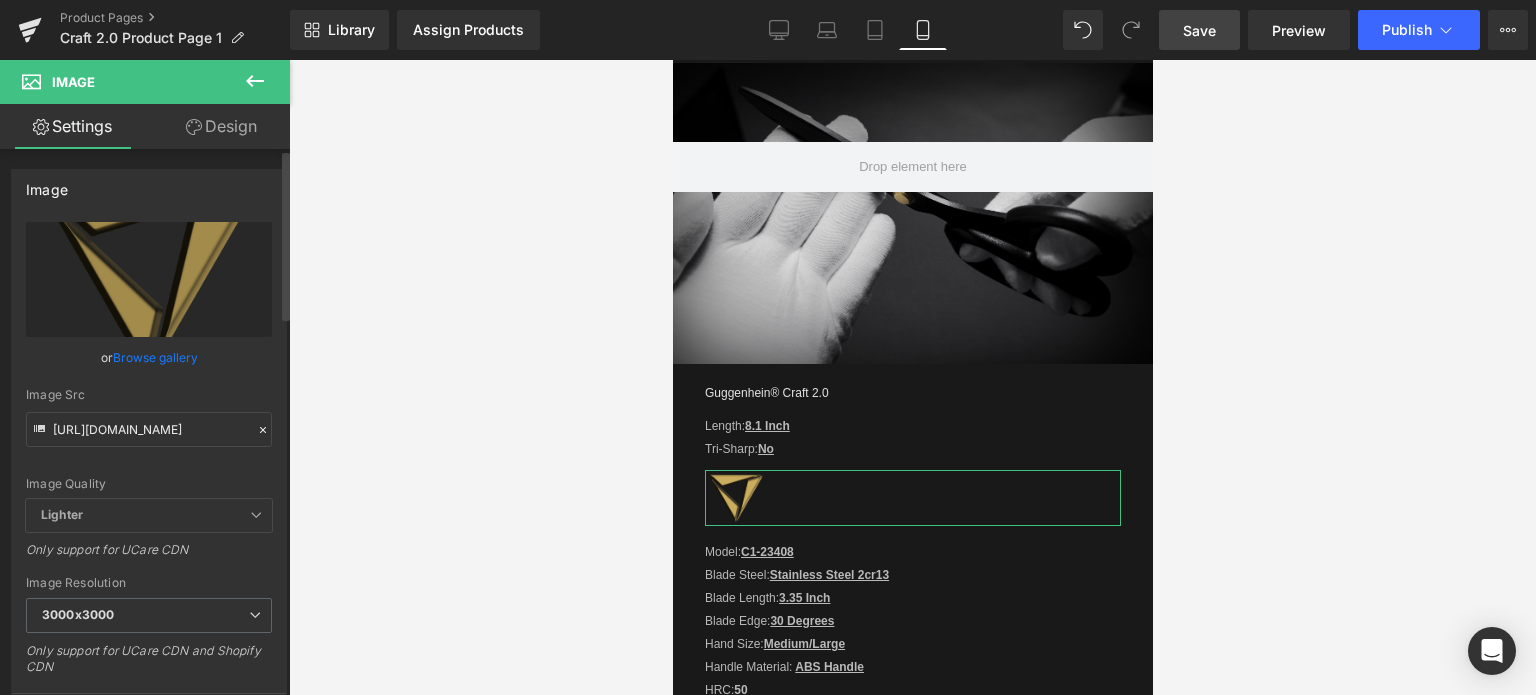 click on "Image Quality Lighter Lightest
Lighter
Lighter Lightest Only support for UCare CDN" at bounding box center (149, 360) 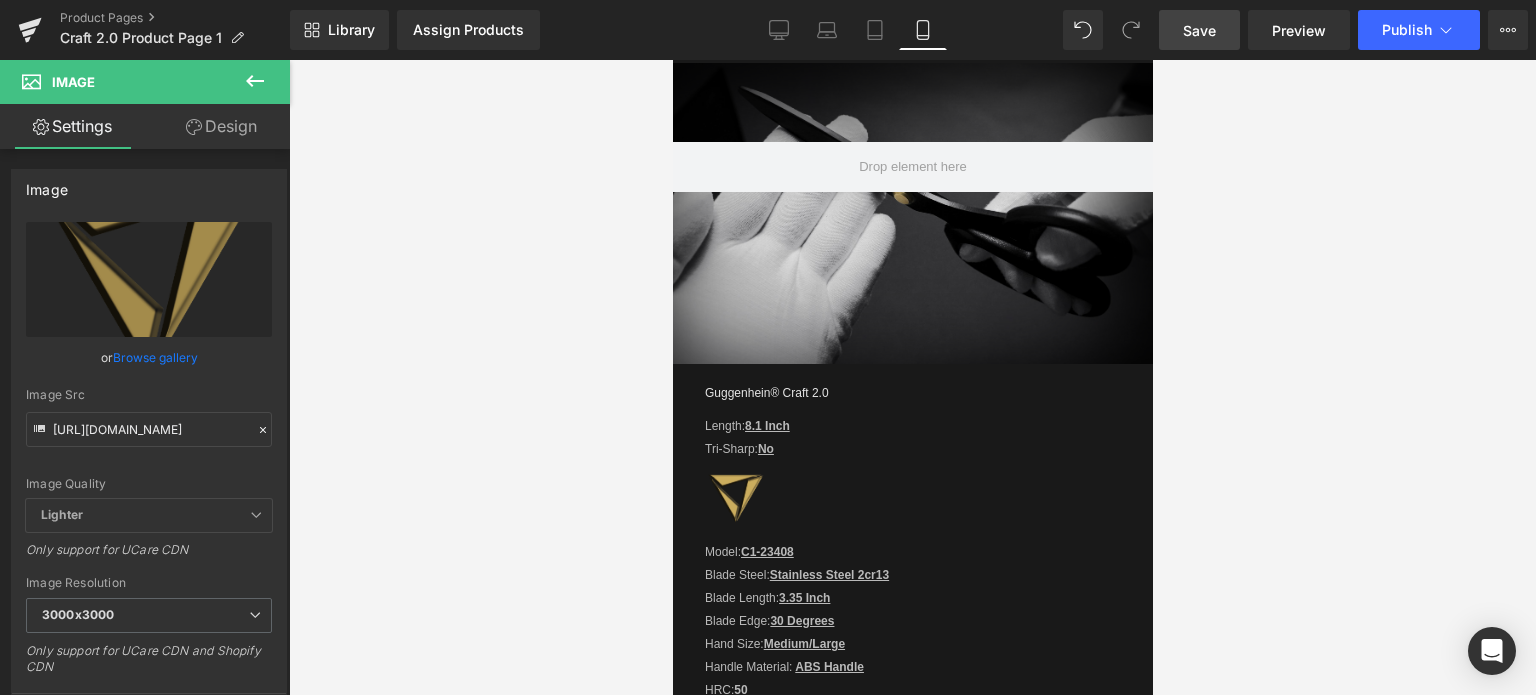 click on "Save" at bounding box center [1199, 30] 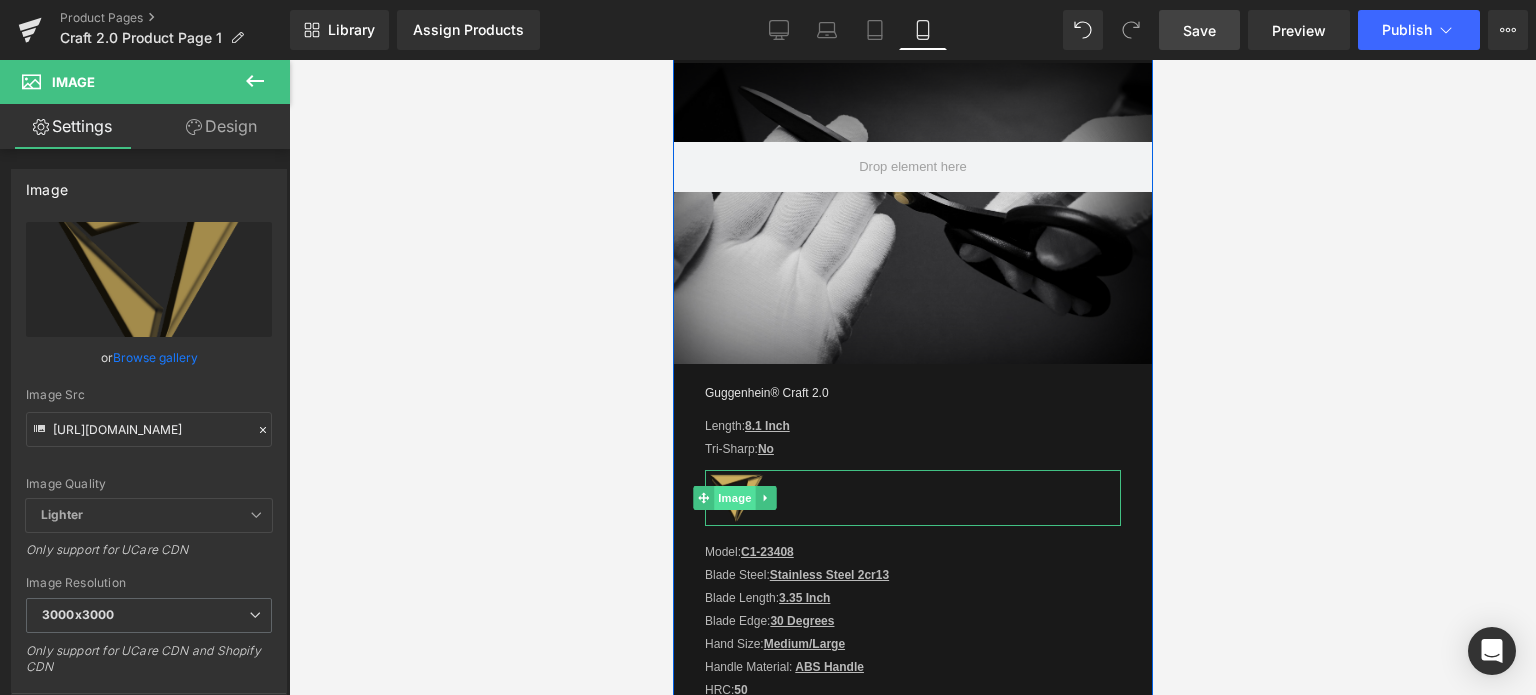 click on "Image" at bounding box center [734, 498] 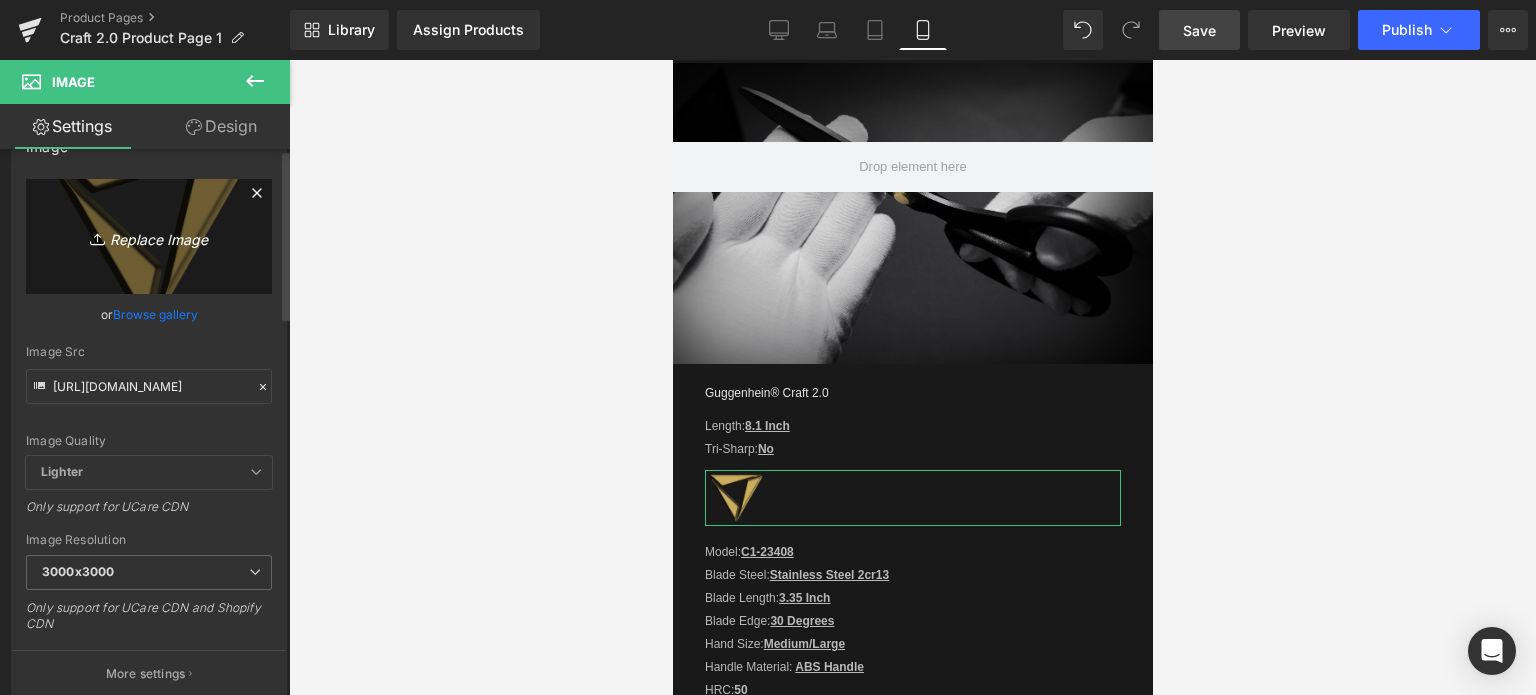 scroll, scrollTop: 0, scrollLeft: 0, axis: both 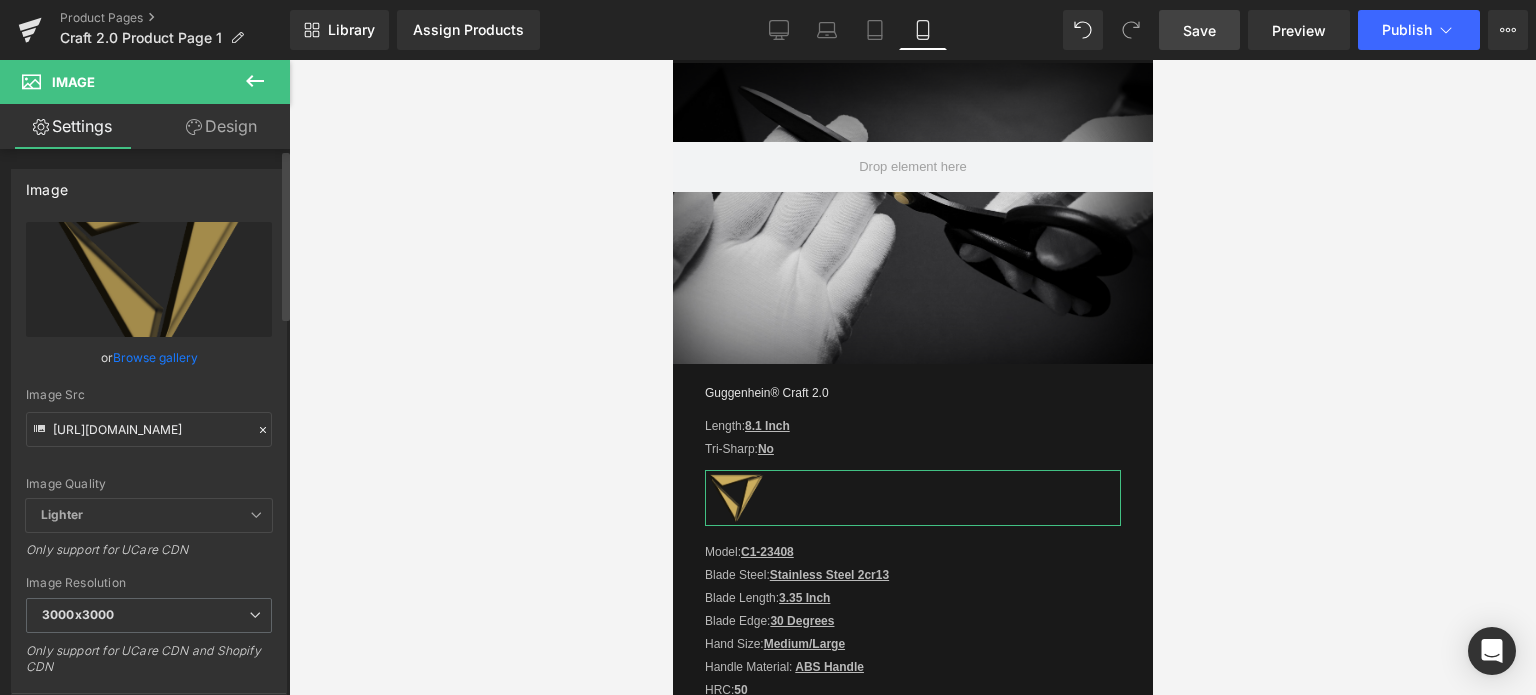 click on "Browse gallery" at bounding box center [155, 357] 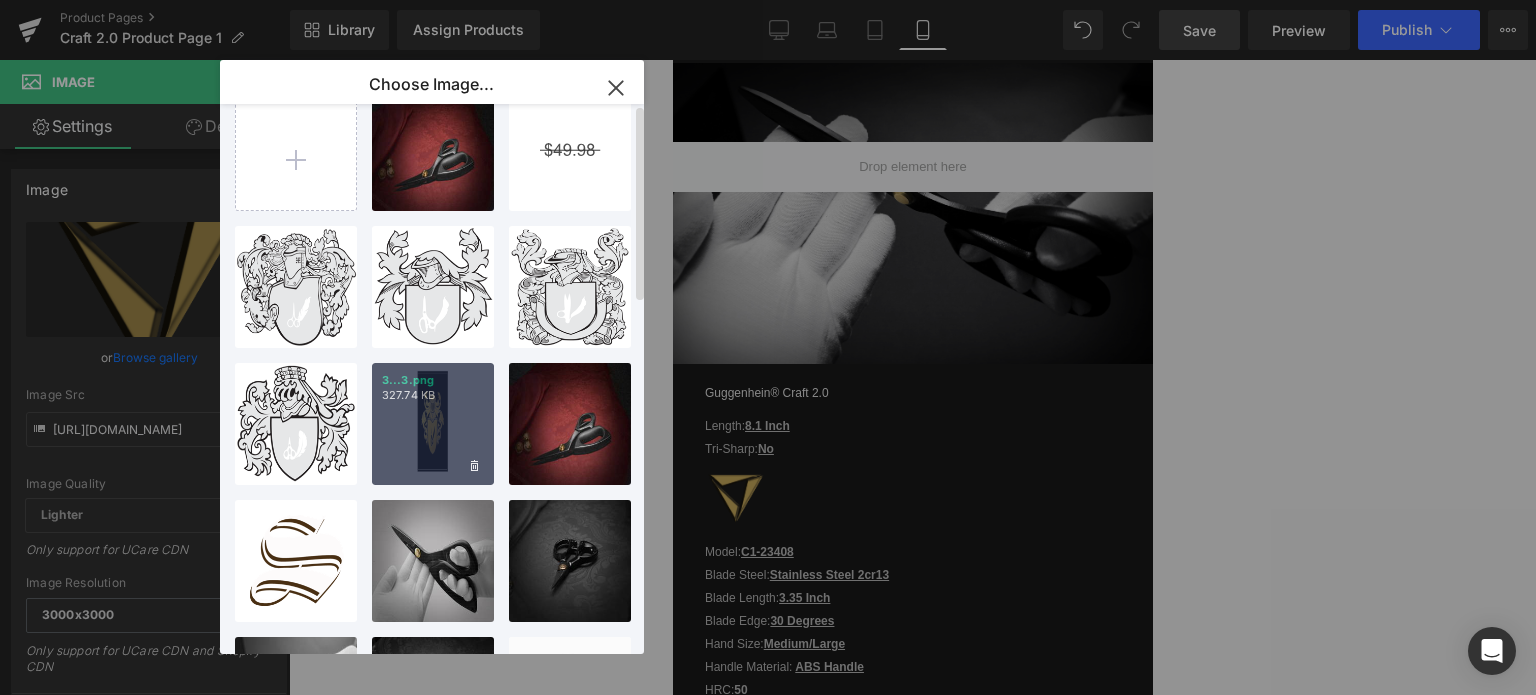 scroll, scrollTop: 0, scrollLeft: 0, axis: both 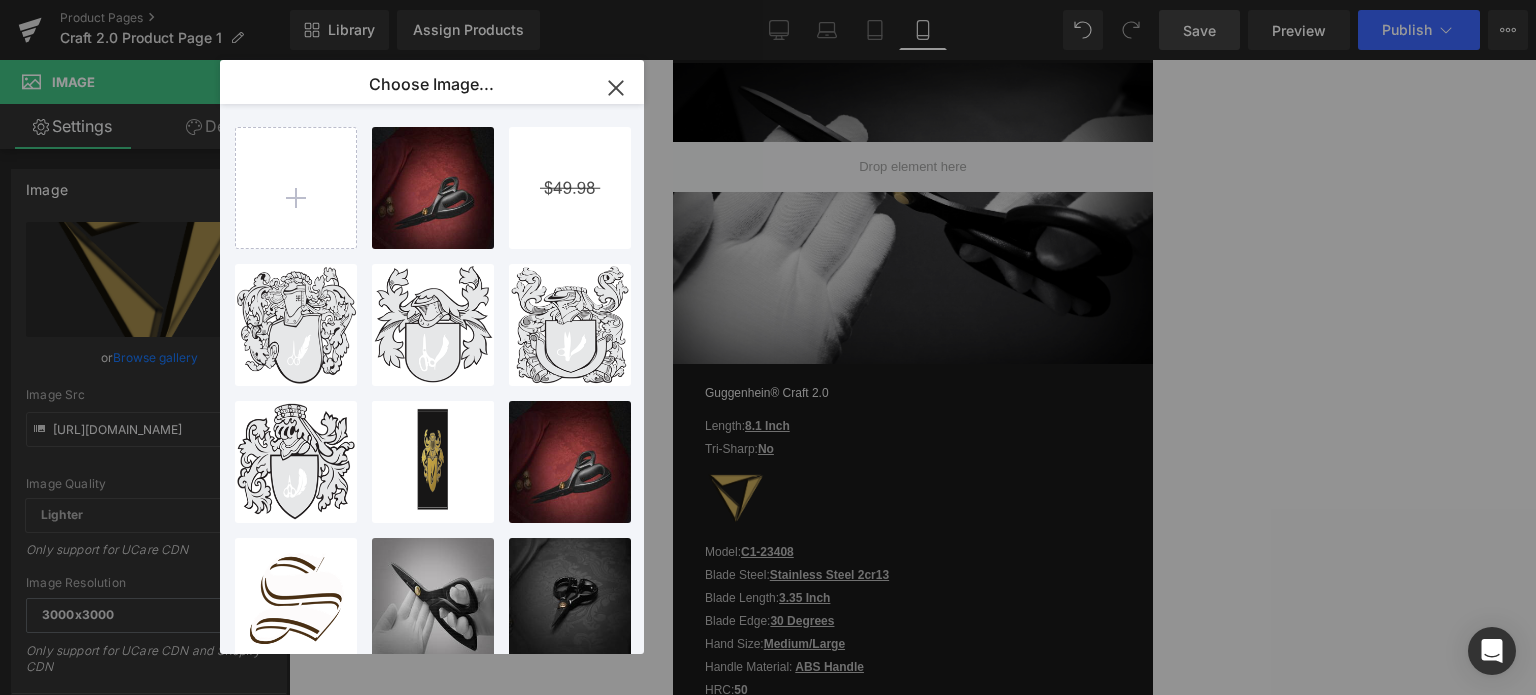 click 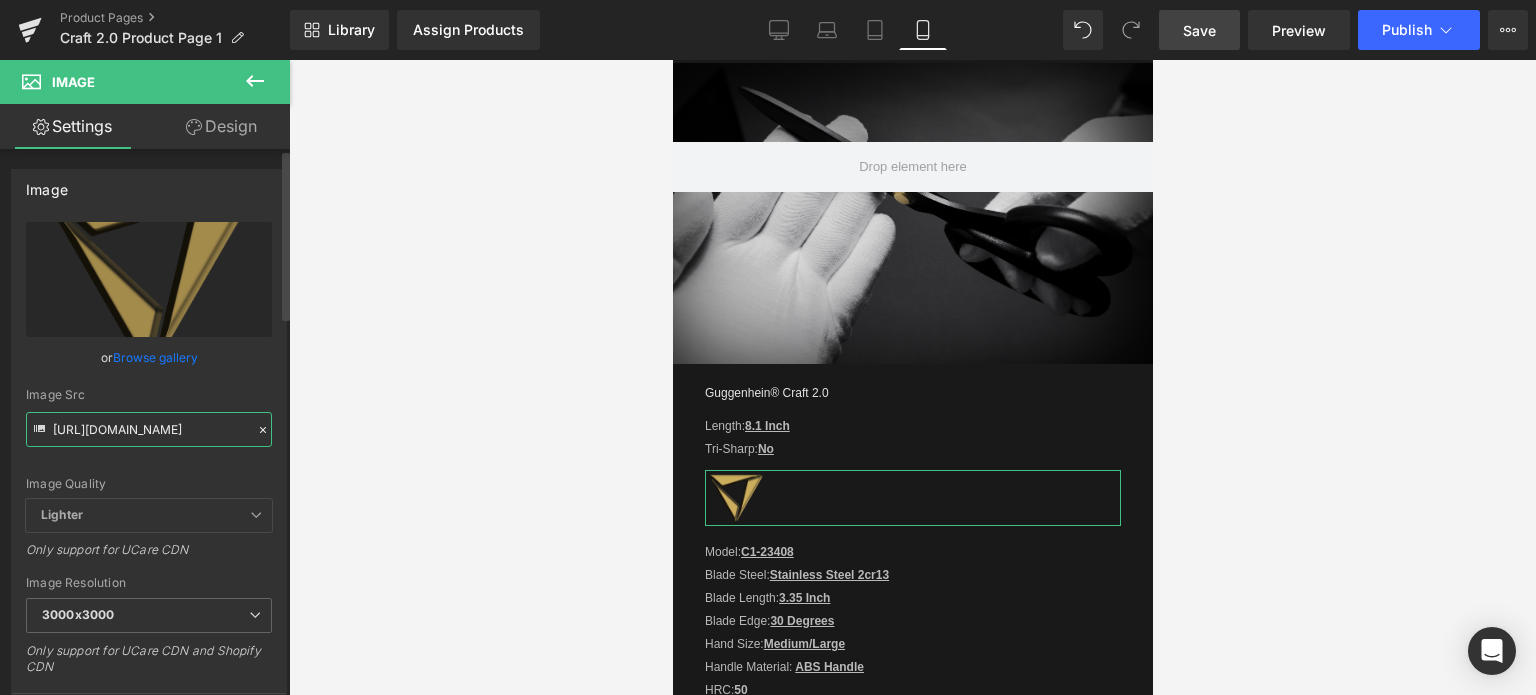 click on "[URL][DOMAIN_NAME]" at bounding box center (149, 429) 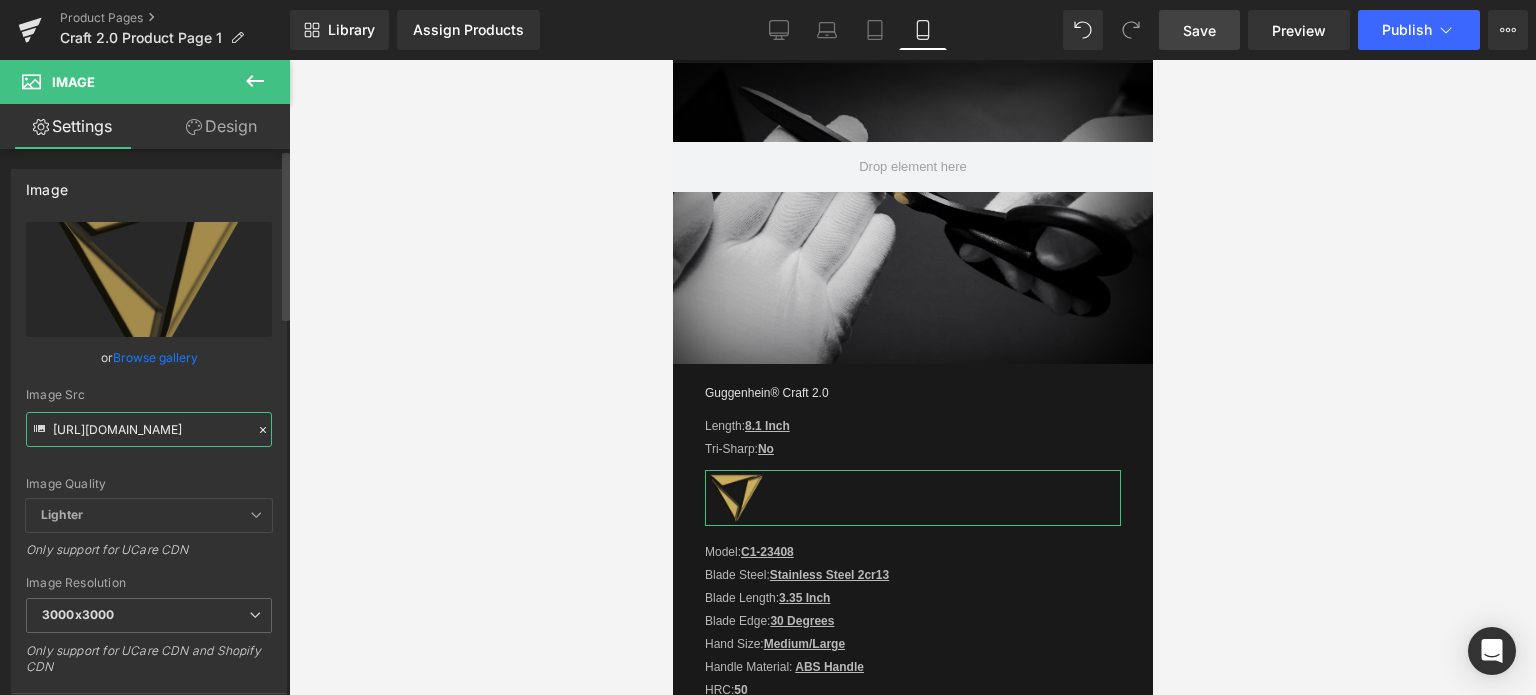 paste on "1-4_75f492c5-d70e-4103-969b-8f432c0ad161.png?v=1752538152" 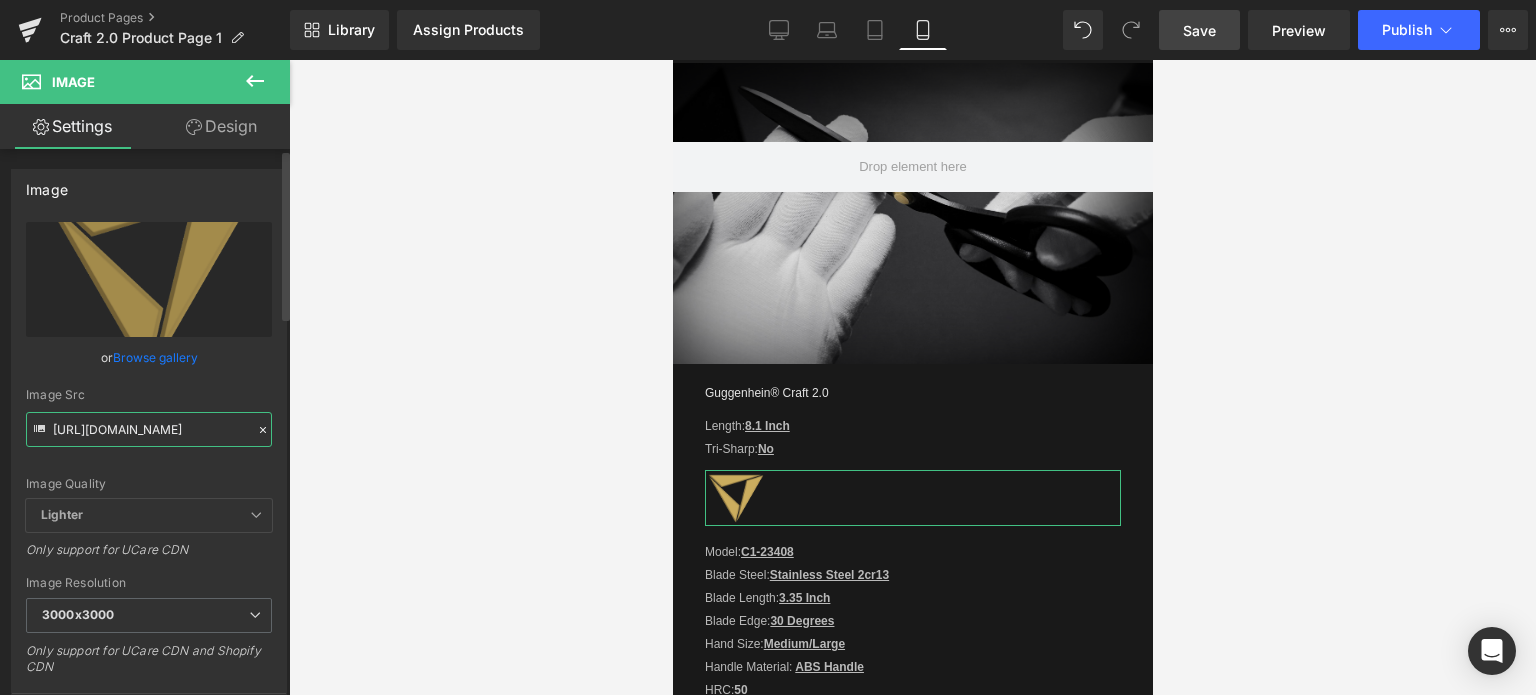 type on "[URL][DOMAIN_NAME]" 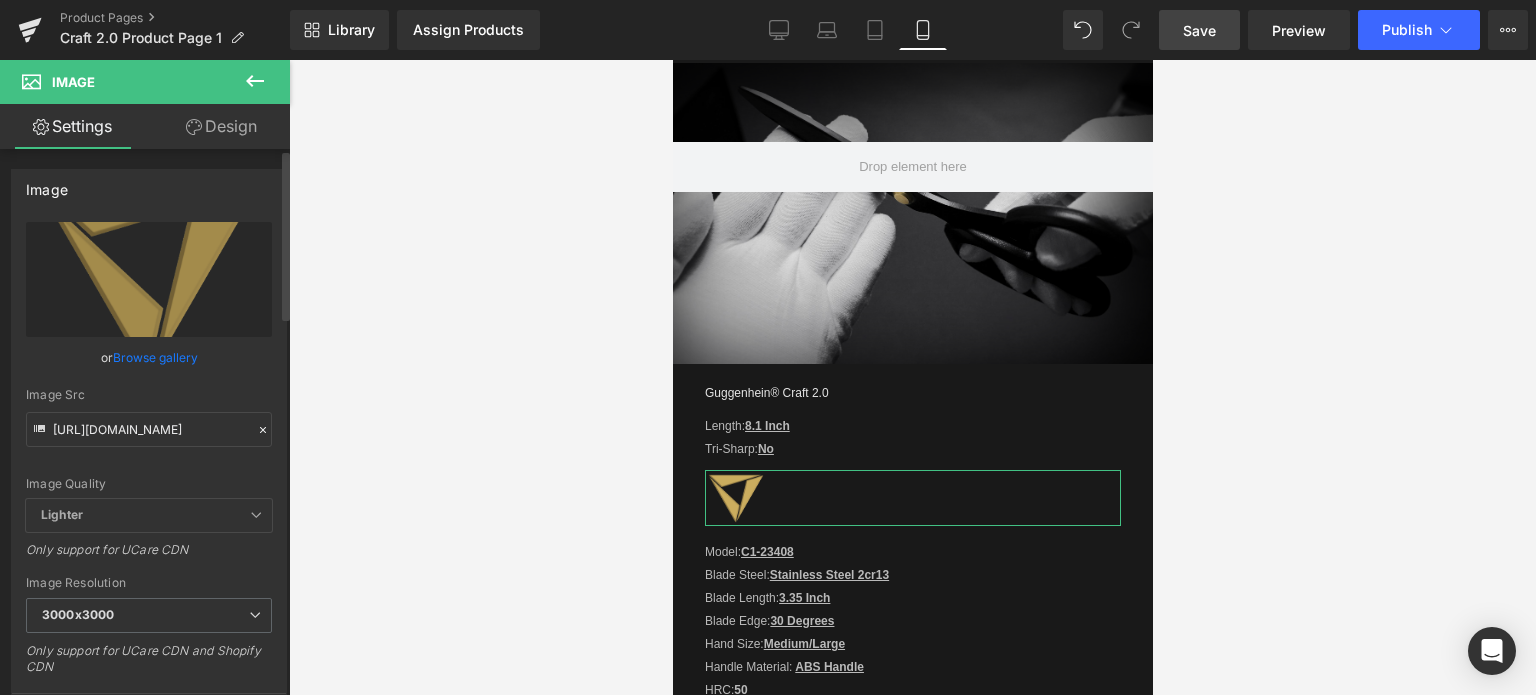 drag, startPoint x: 248, startPoint y: 469, endPoint x: 530, endPoint y: 387, distance: 293.68008 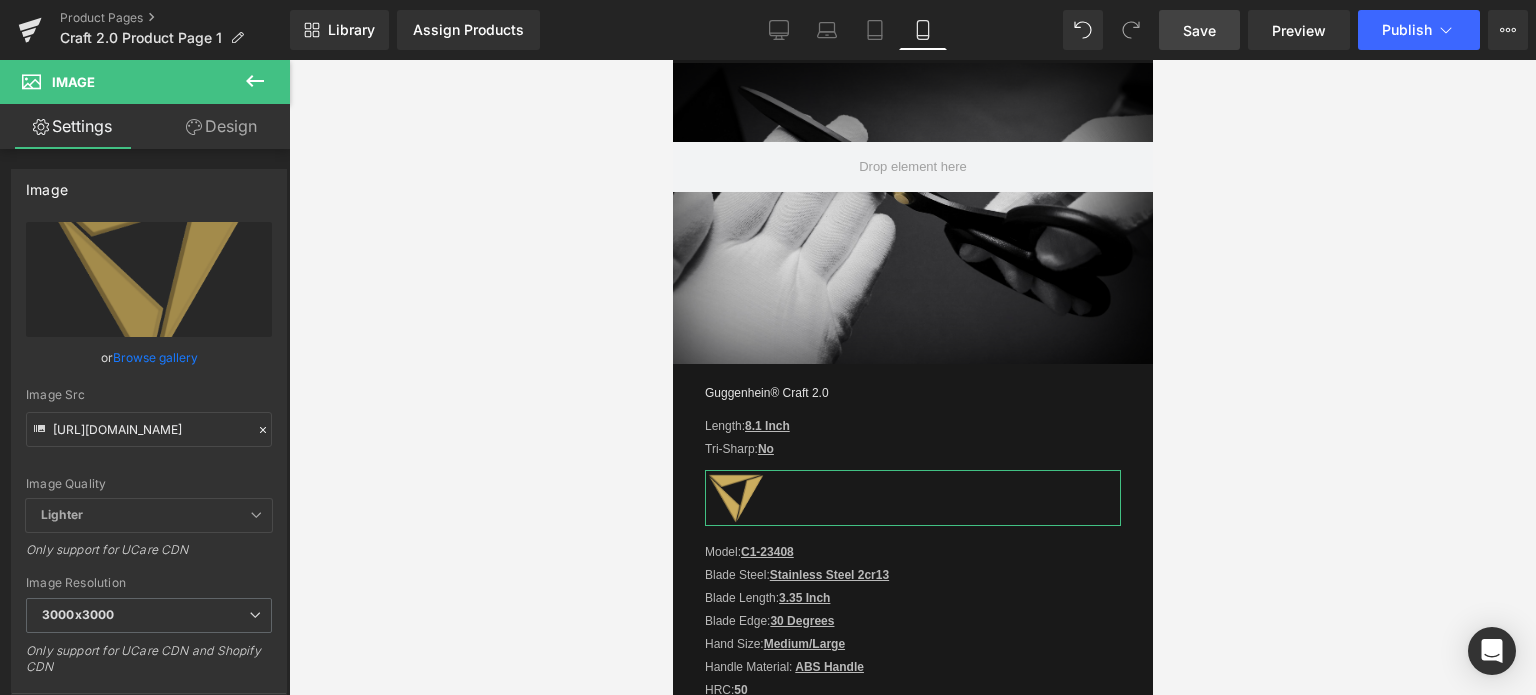 scroll, scrollTop: 0, scrollLeft: 0, axis: both 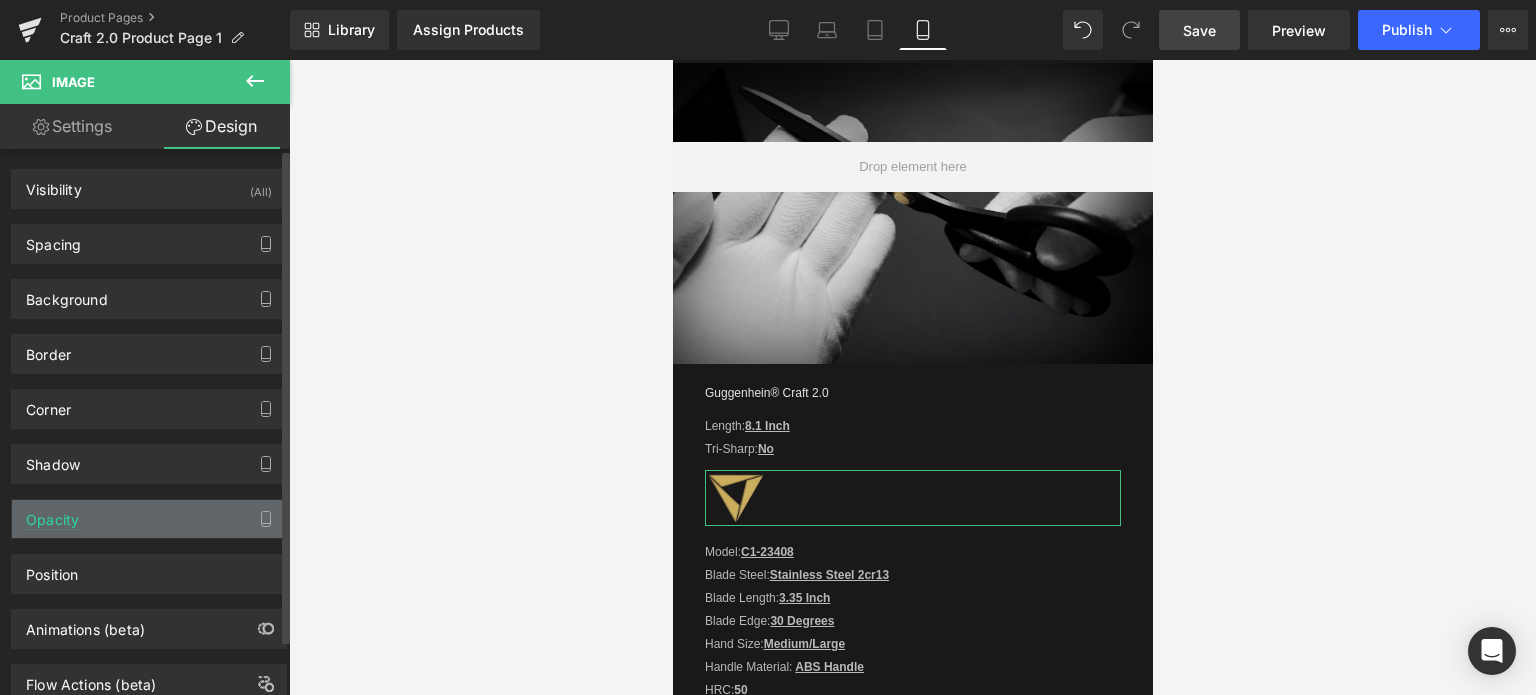 click on "Opacity" at bounding box center (149, 519) 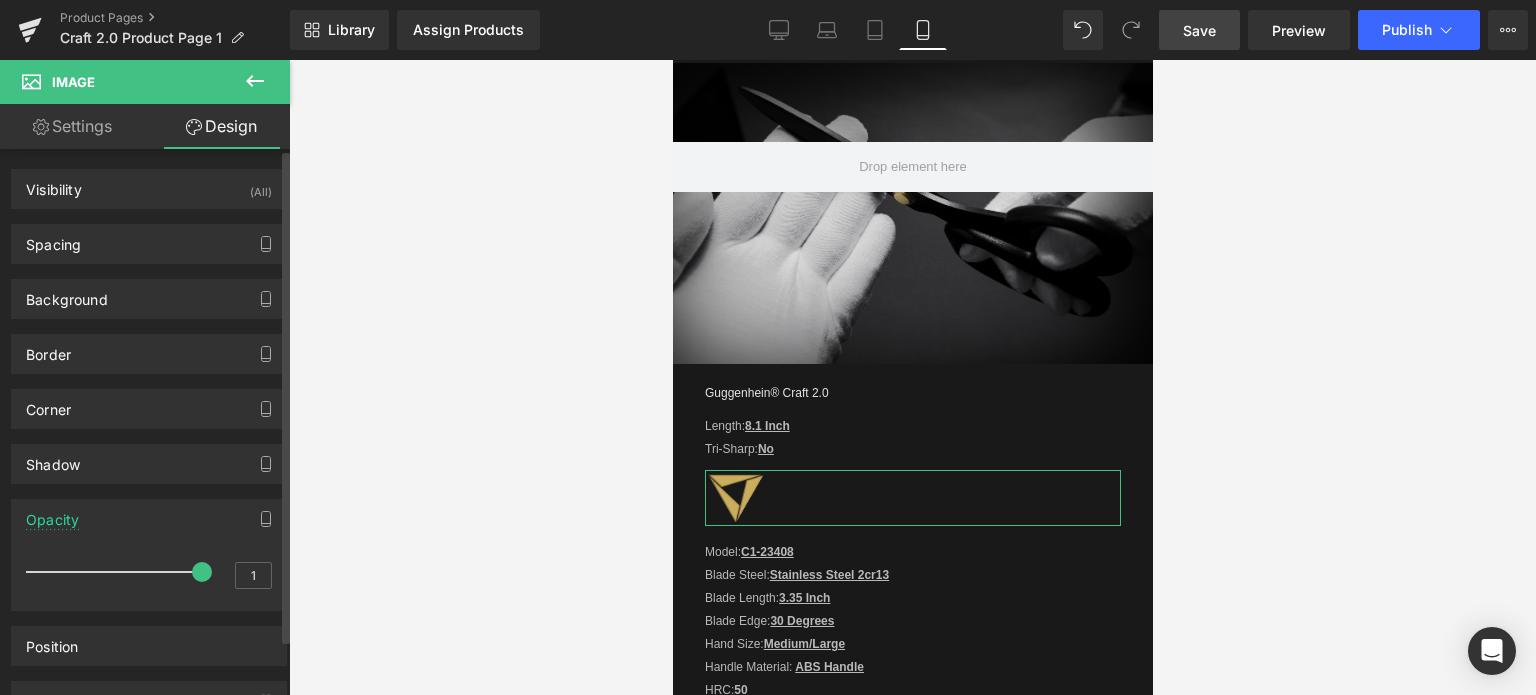 click at bounding box center [119, 572] 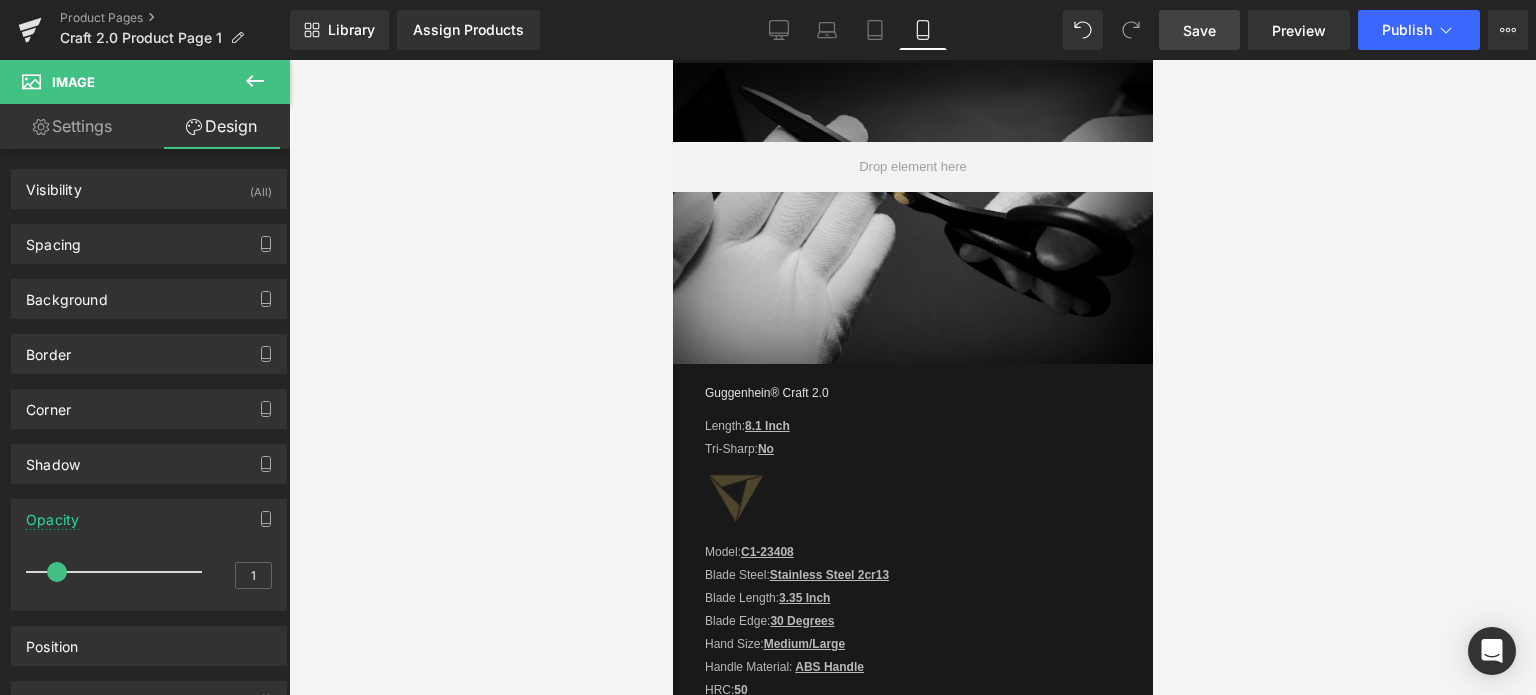 click on "Save" at bounding box center [1199, 30] 